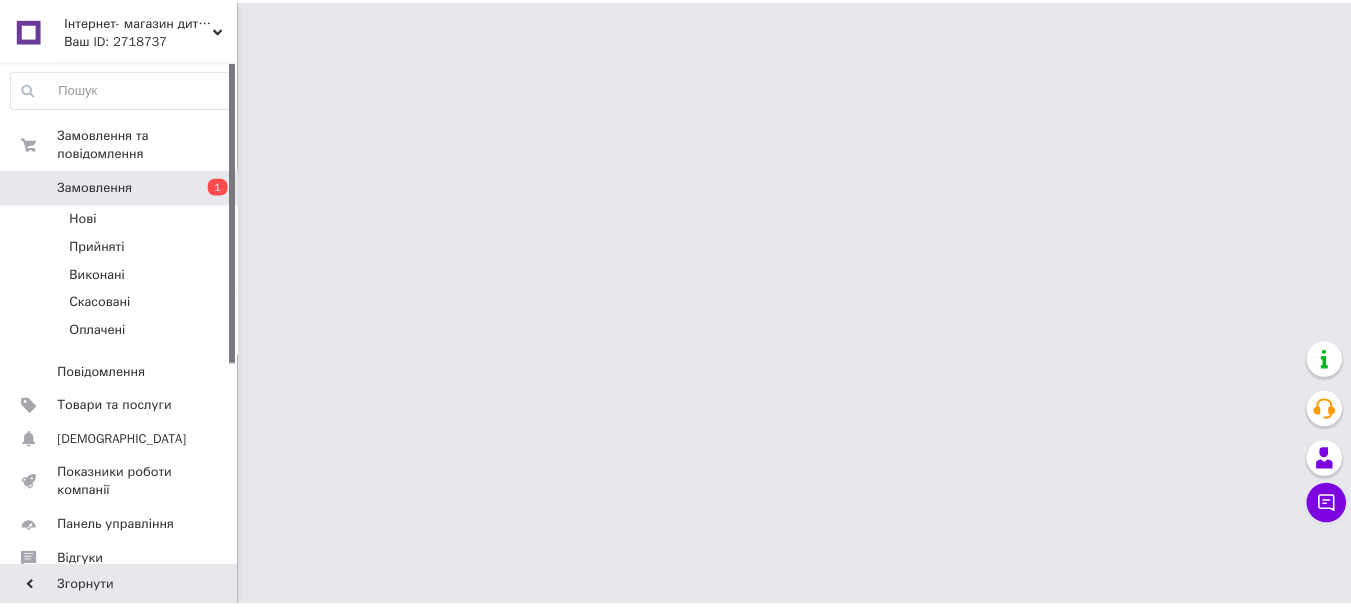 scroll, scrollTop: 0, scrollLeft: 0, axis: both 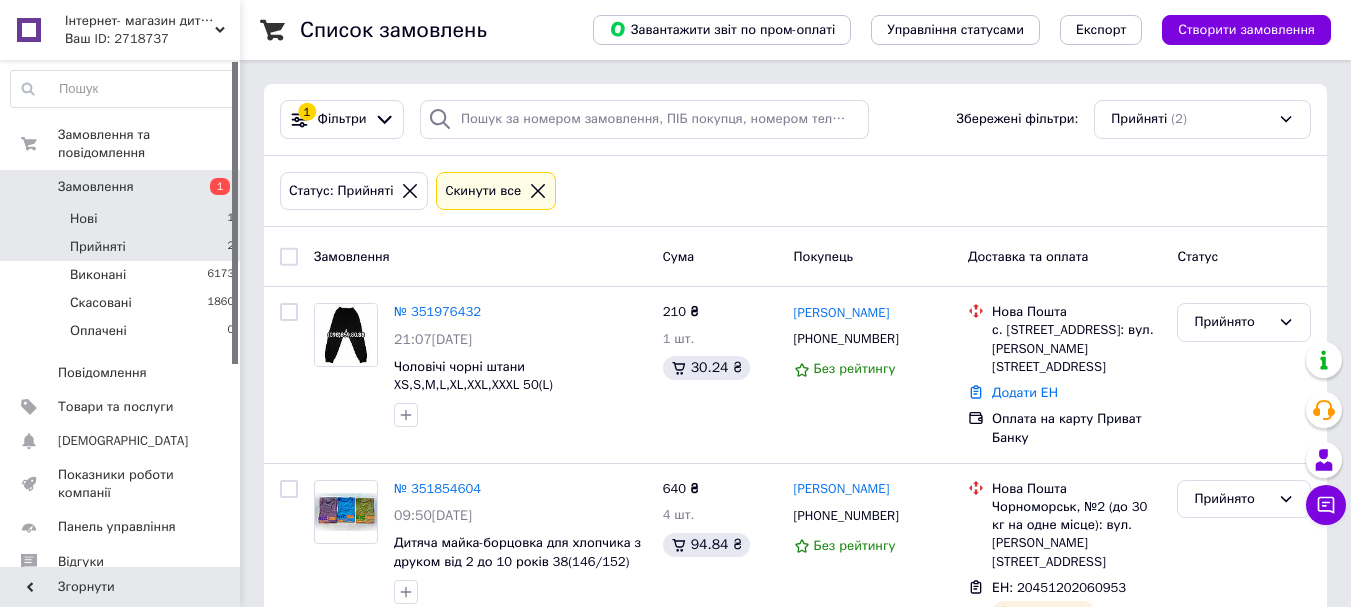 click on "Нові 1" at bounding box center [123, 219] 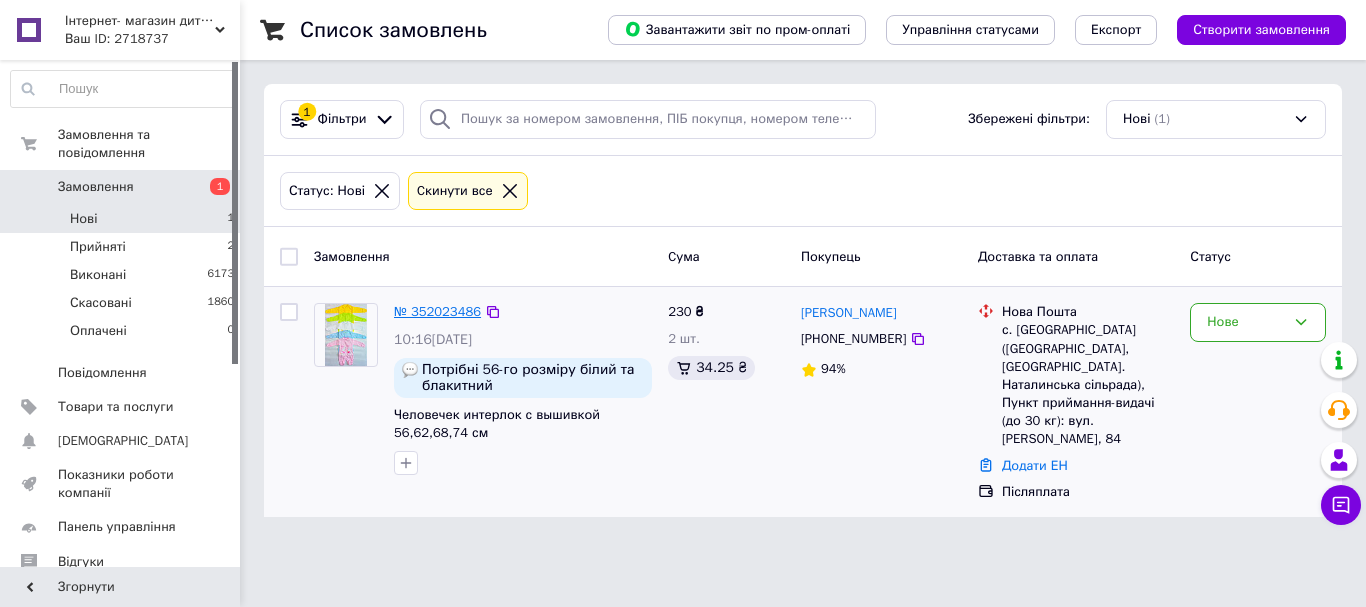 click on "№ 352023486" at bounding box center [437, 311] 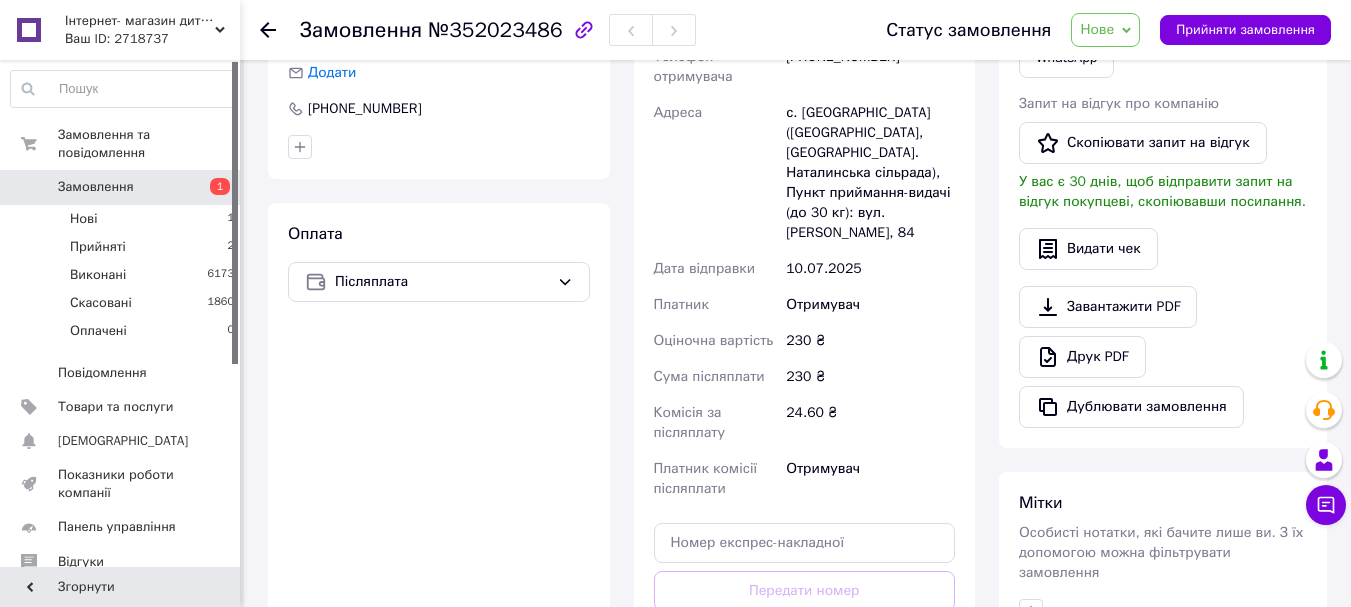 scroll, scrollTop: 500, scrollLeft: 0, axis: vertical 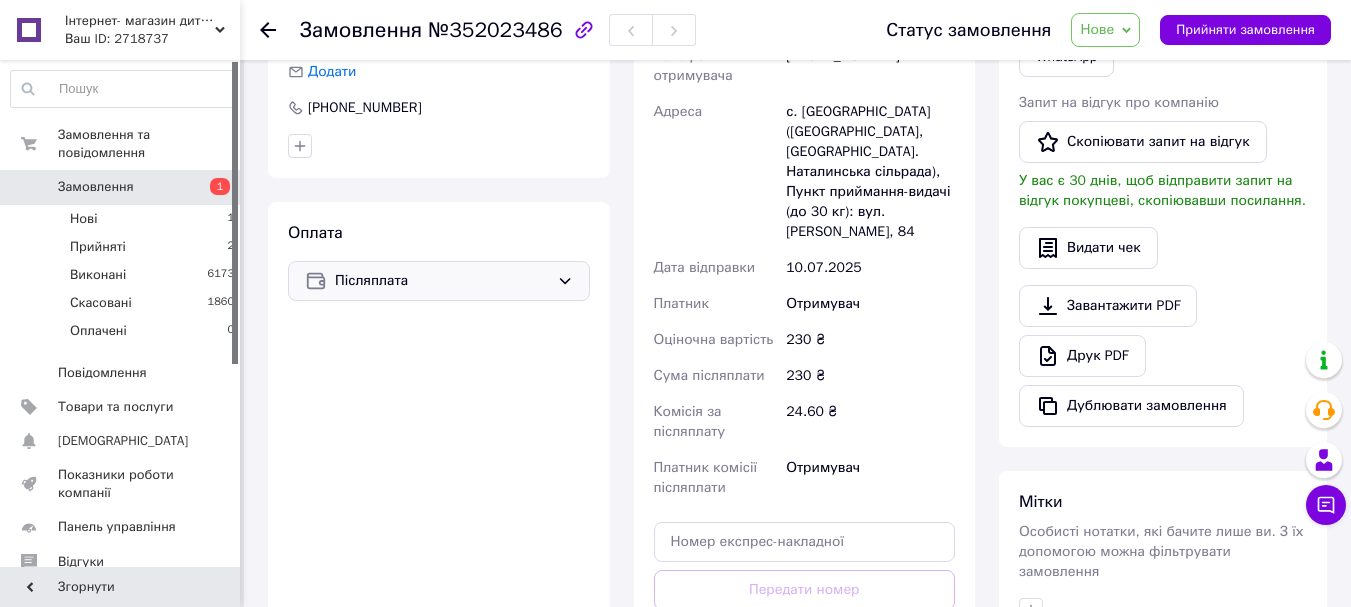 click 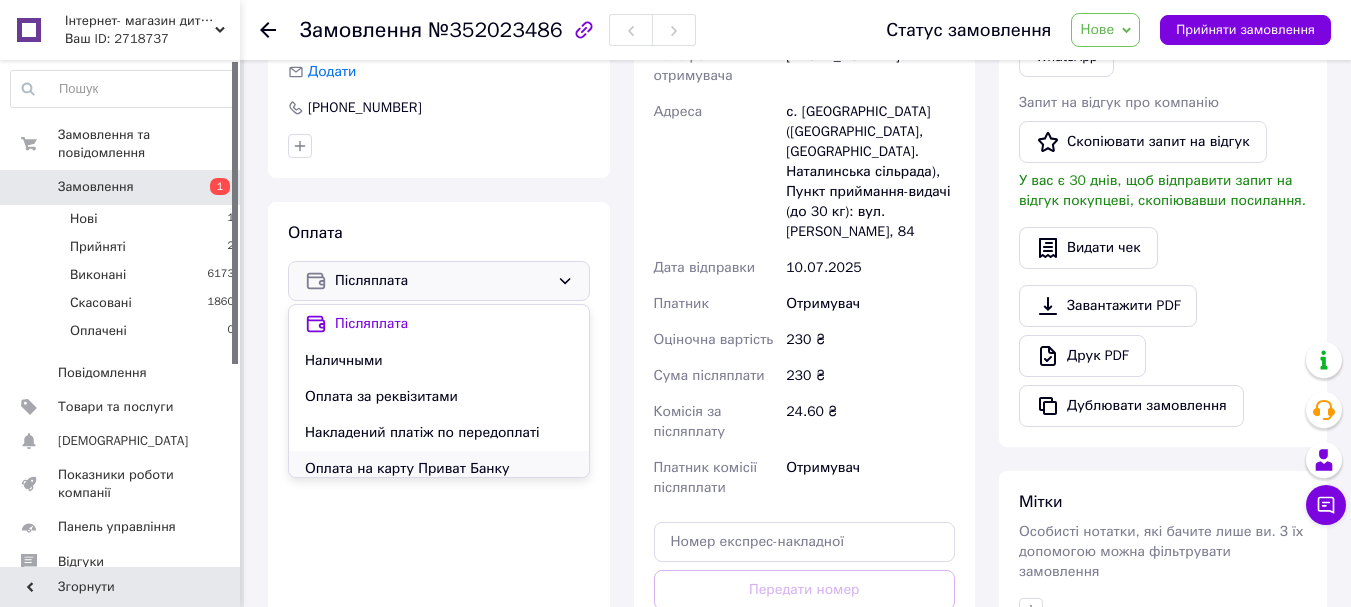 click on "Оплата на карту Приват Банку" at bounding box center (439, 469) 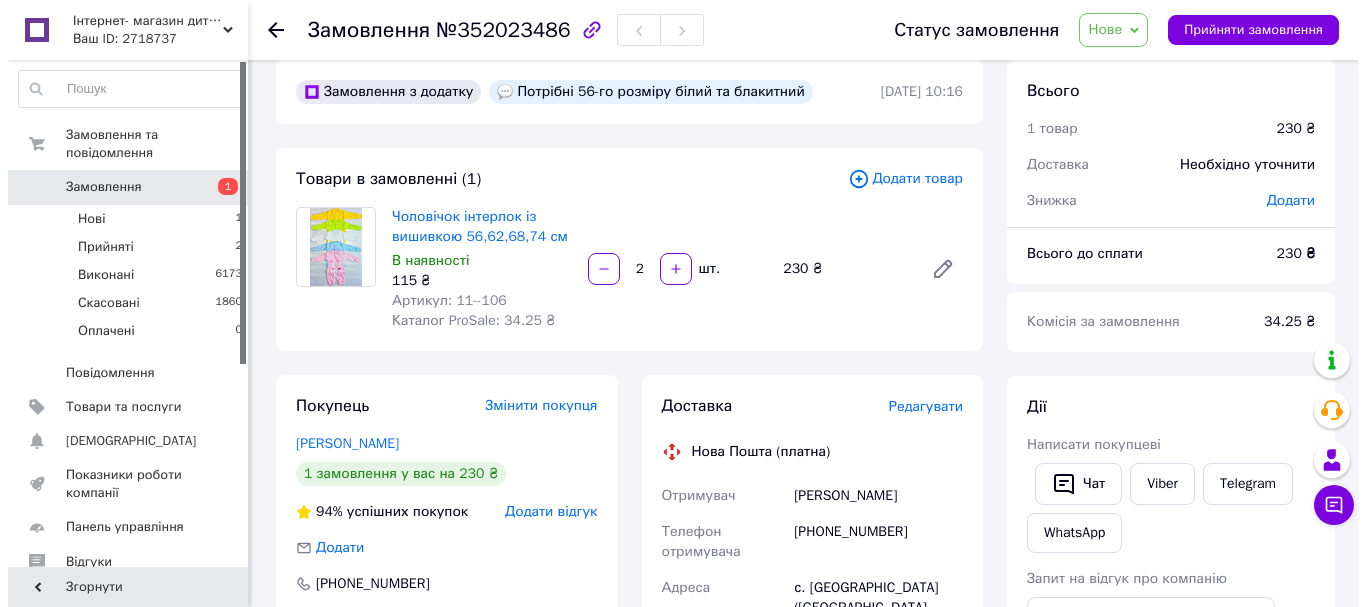 scroll, scrollTop: 0, scrollLeft: 0, axis: both 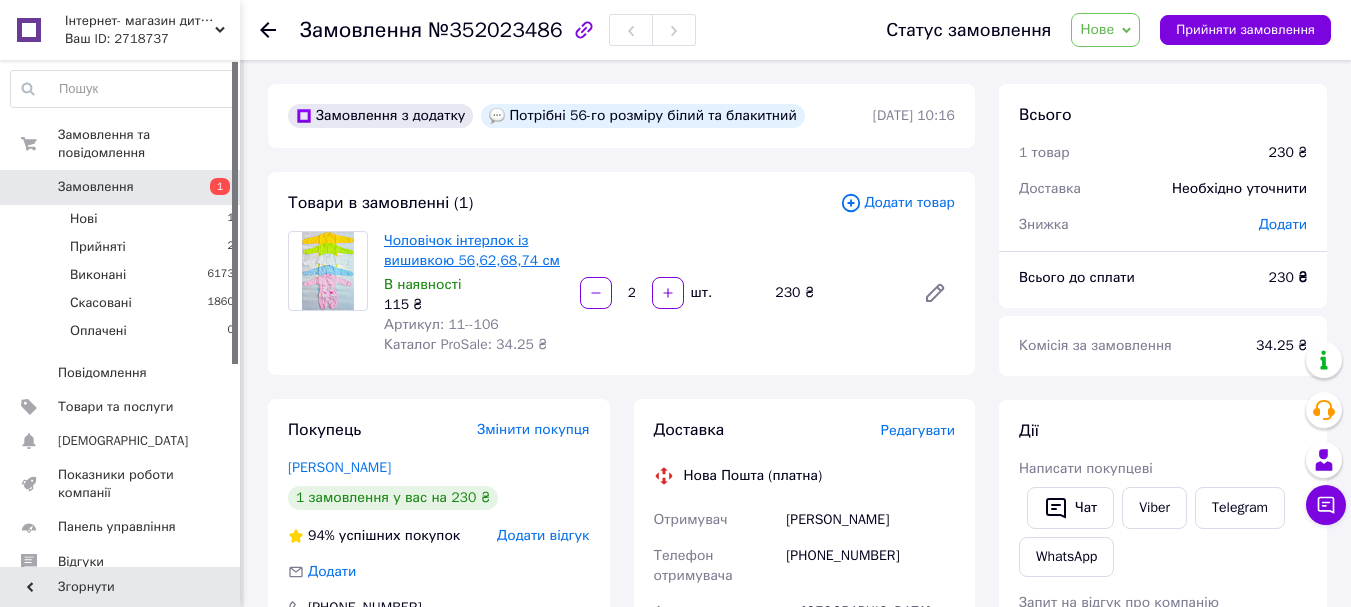 click on "Чоловічок інтерлок із вишивкою 56,62,68,74 см" at bounding box center [472, 250] 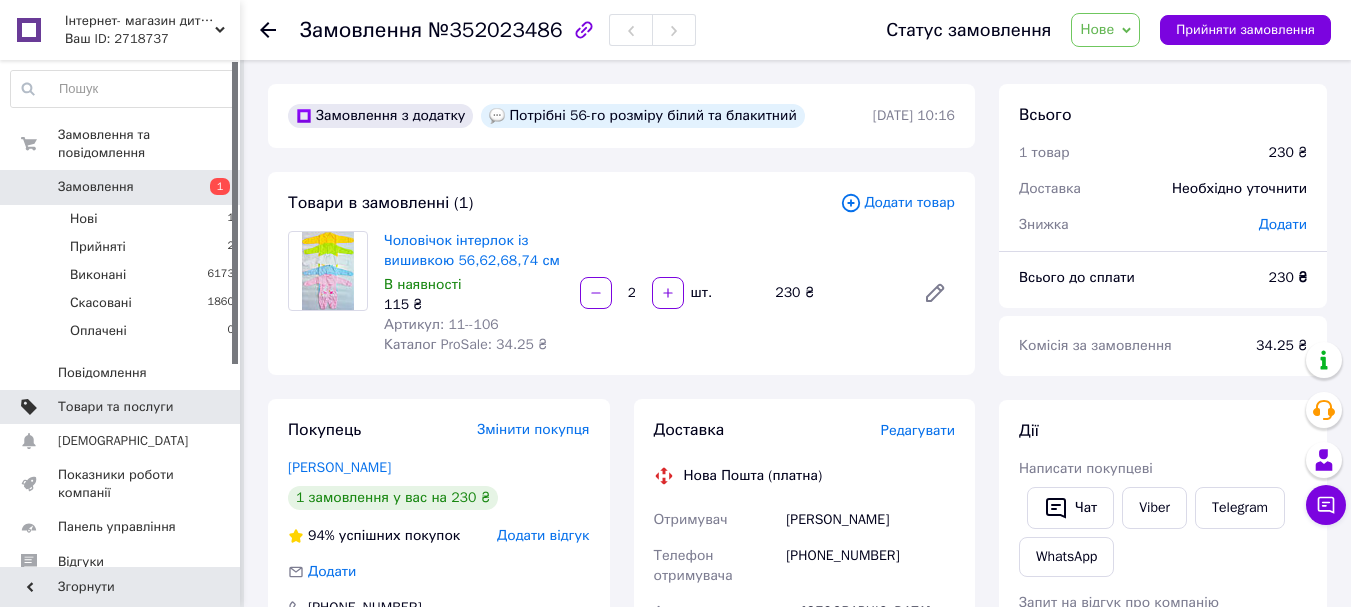 click on "Товари та послуги" at bounding box center (115, 407) 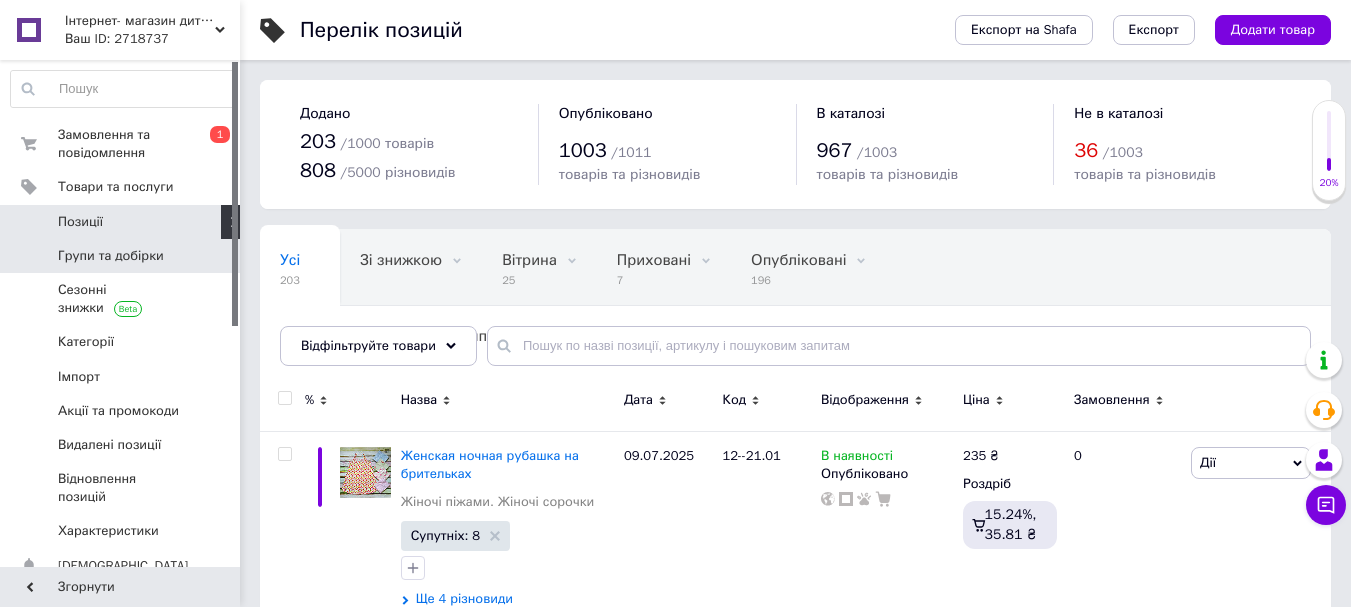 click on "Групи та добірки" at bounding box center [111, 256] 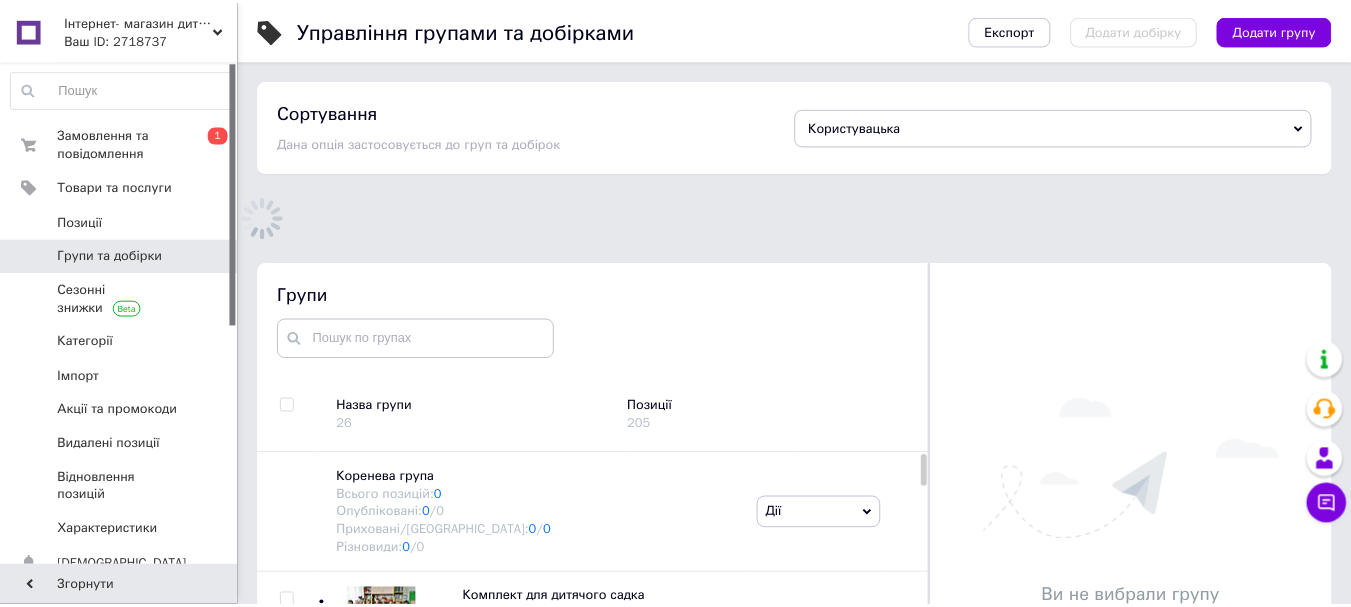 scroll, scrollTop: 113, scrollLeft: 0, axis: vertical 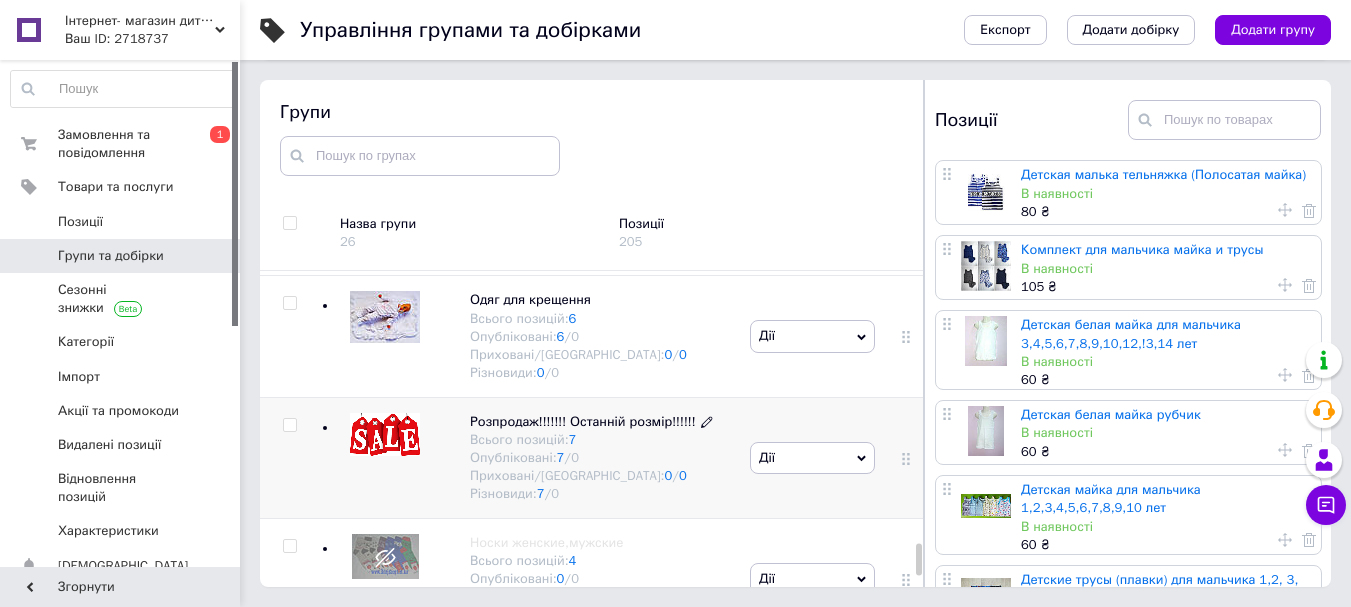 click on "Всього позицій:  7" at bounding box center [591, 440] 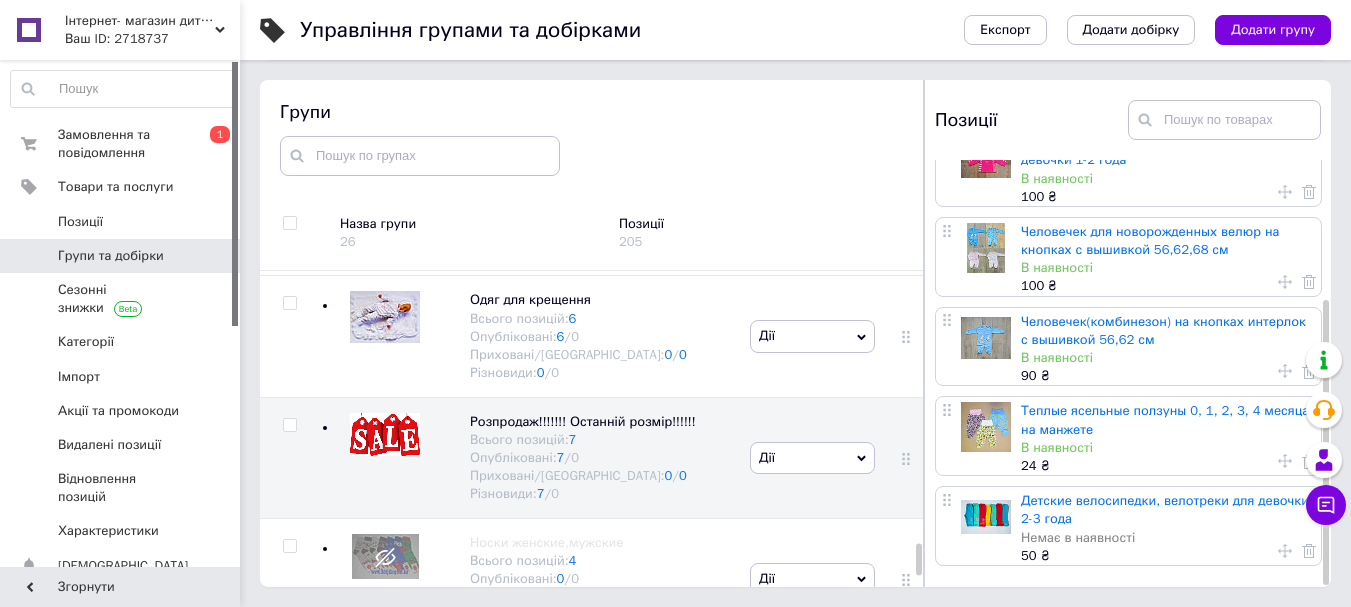 scroll, scrollTop: 207, scrollLeft: 0, axis: vertical 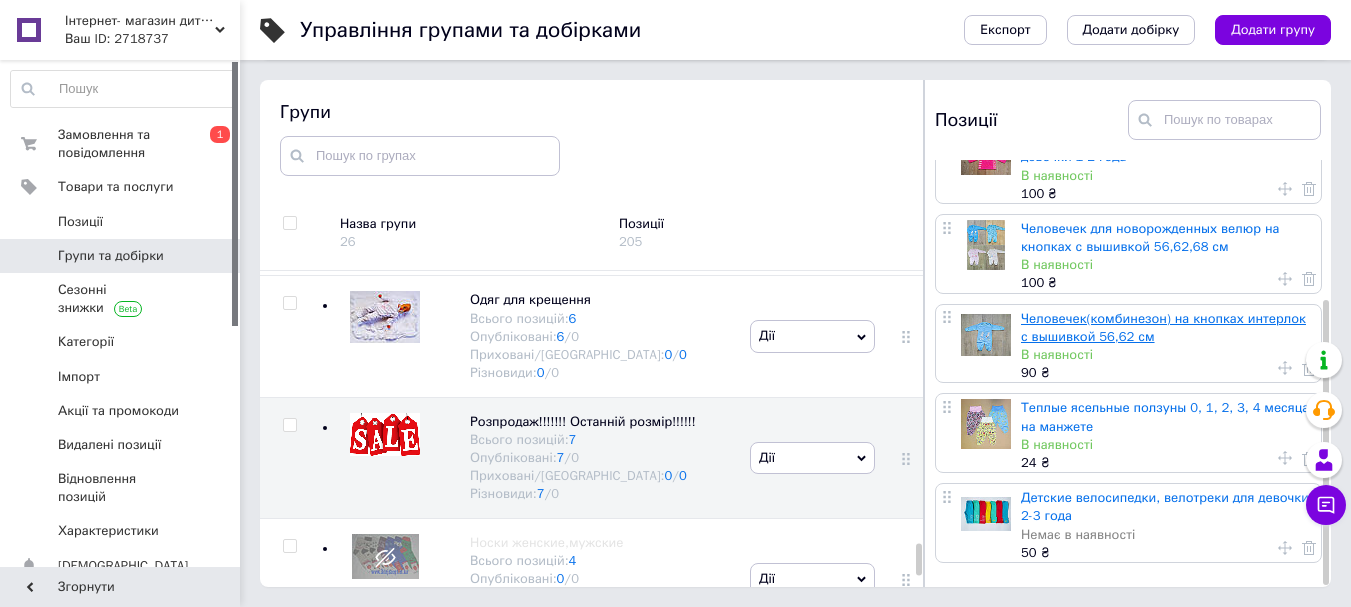 click on "Человечек(комбинезон) на кнопках интерлок с вышивкой 56,62 см" at bounding box center (1163, 327) 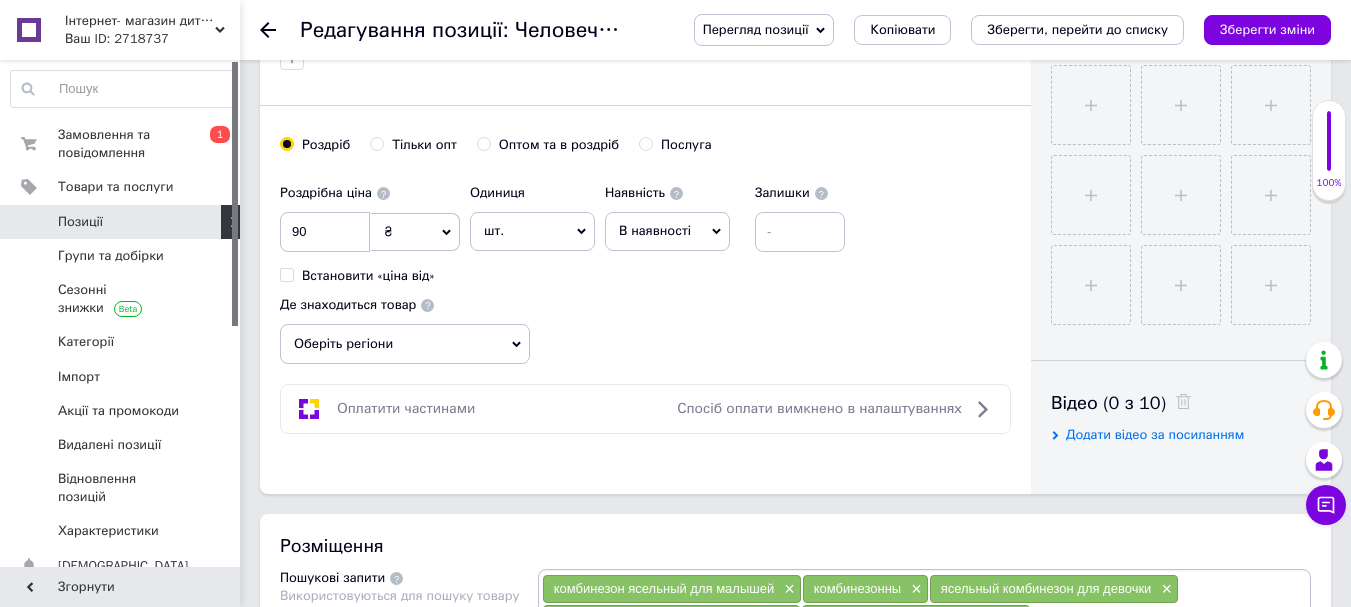 scroll, scrollTop: 700, scrollLeft: 0, axis: vertical 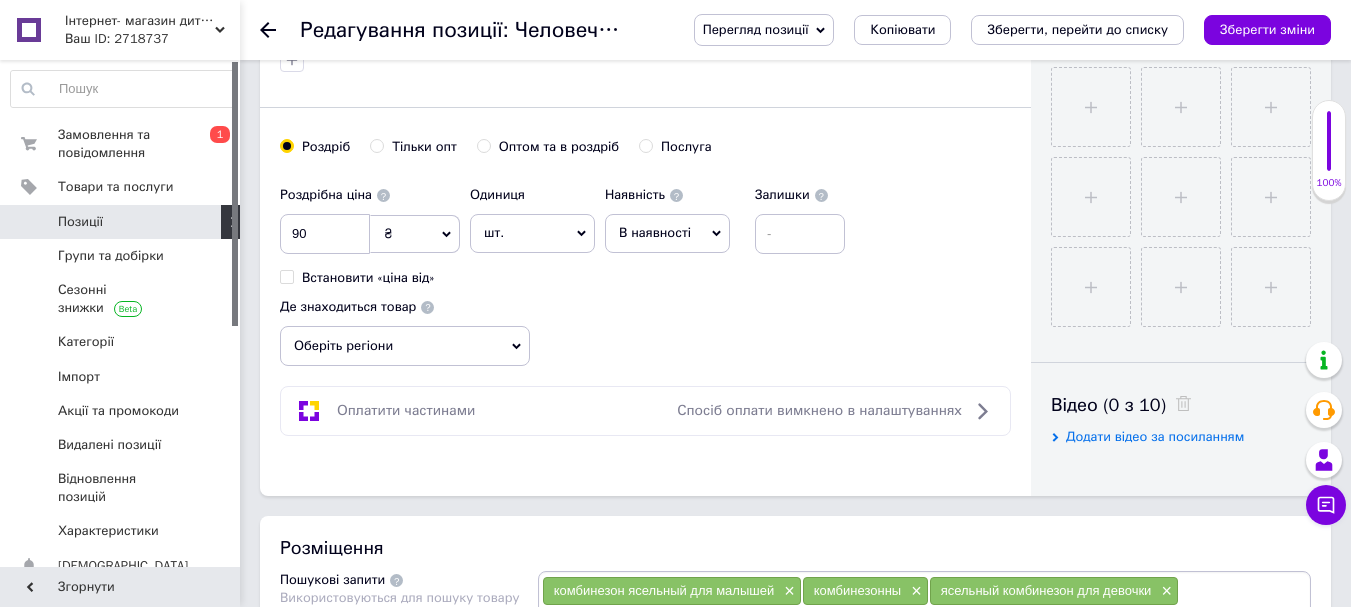 click on "В наявності" at bounding box center (667, 233) 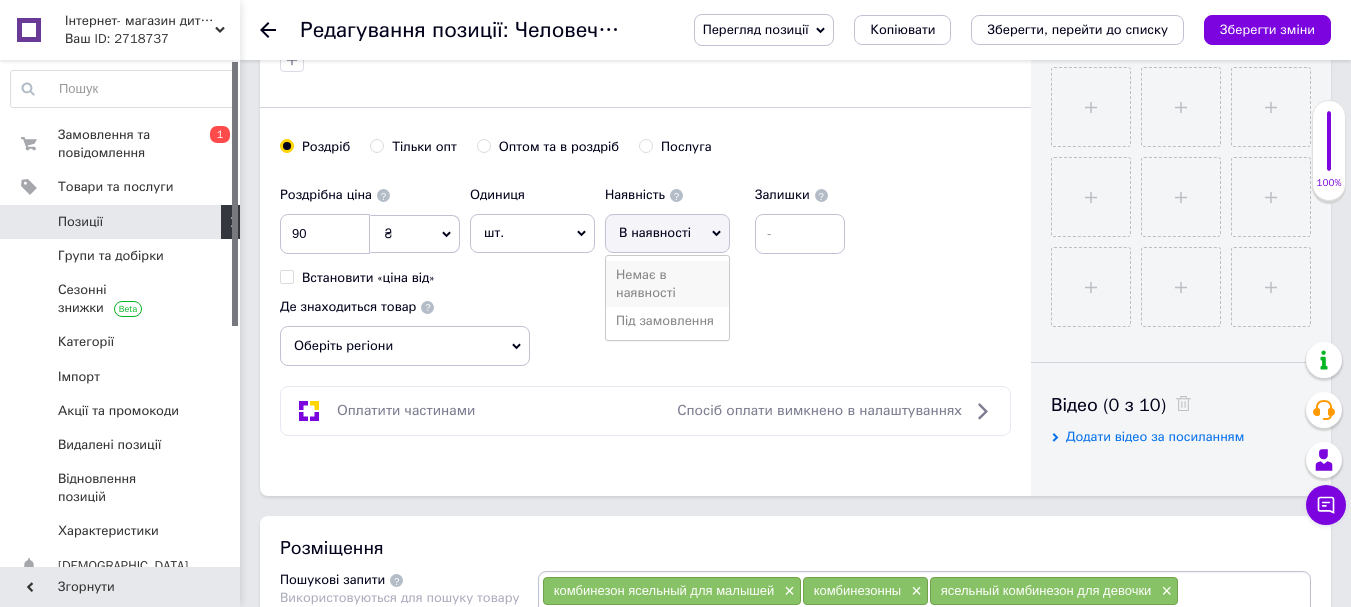 click on "Немає в наявності" at bounding box center [667, 284] 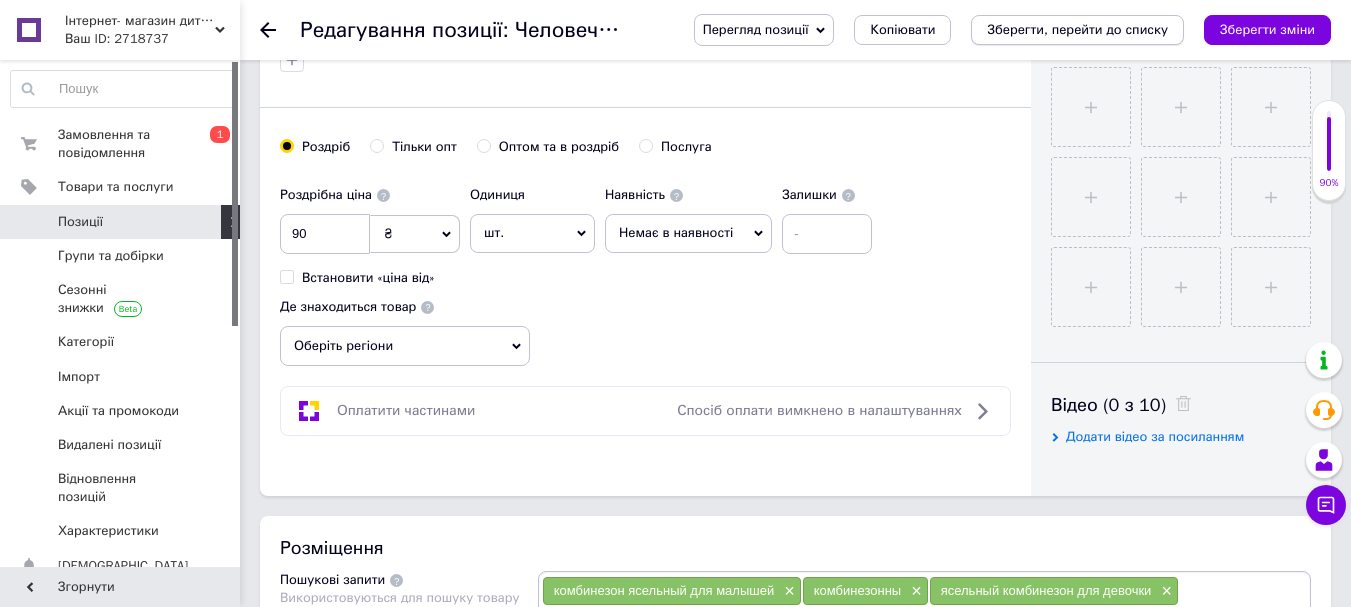 click on "Зберегти, перейти до списку" at bounding box center [1077, 30] 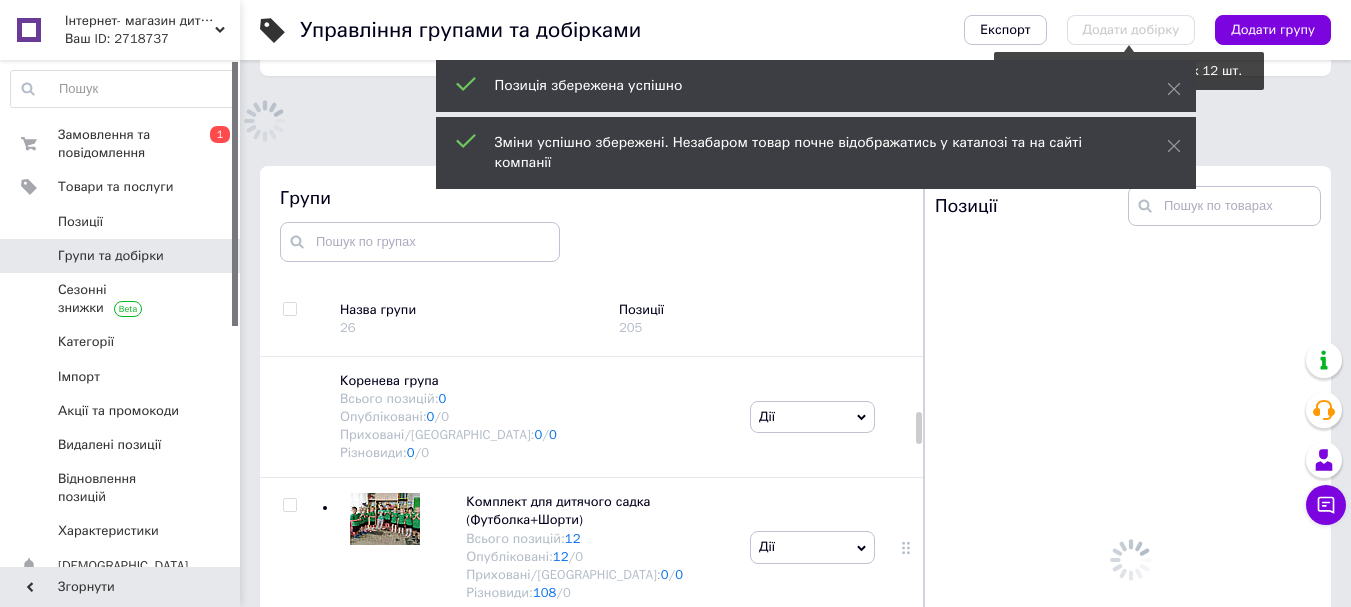 scroll, scrollTop: 182, scrollLeft: 0, axis: vertical 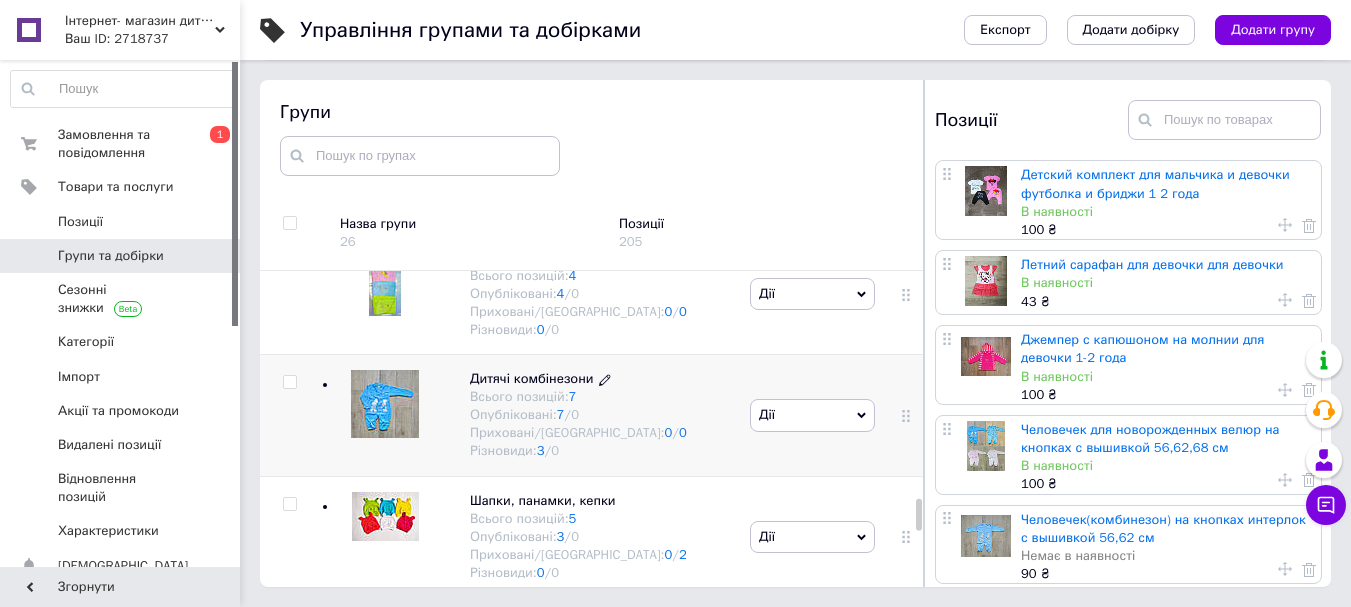 click on "Дитячі комбінезони" at bounding box center [532, 378] 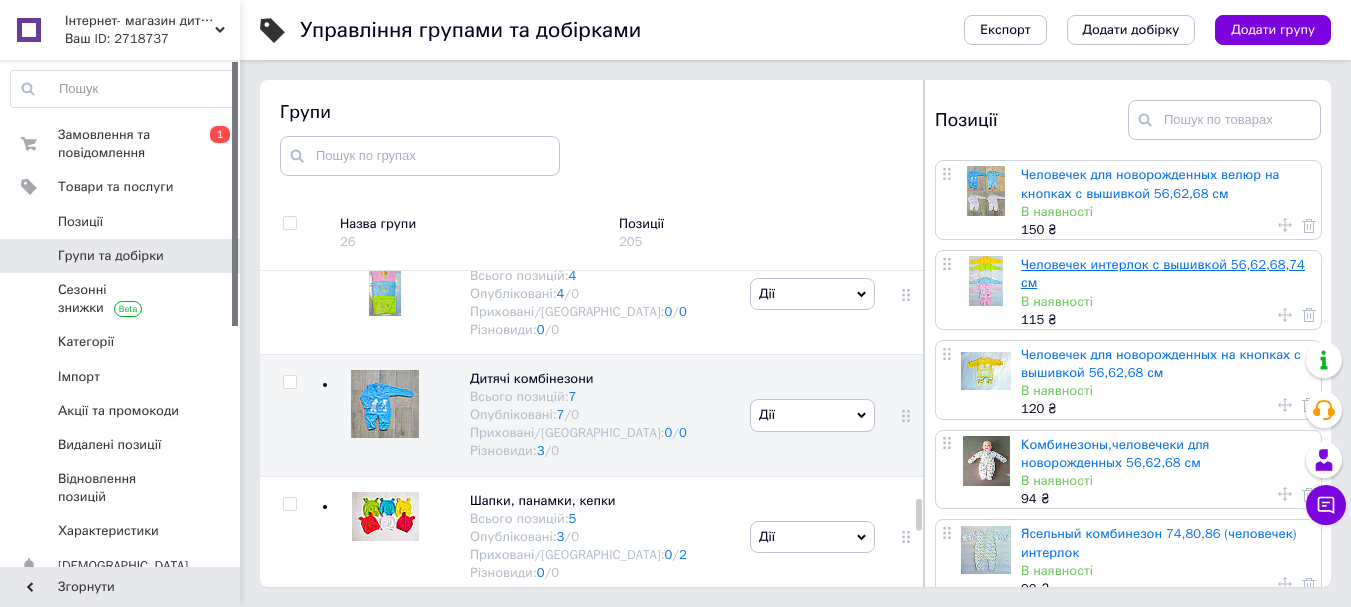 click on "Человечек интерлок с вышивкой 56,62,68,74 см" at bounding box center [1163, 273] 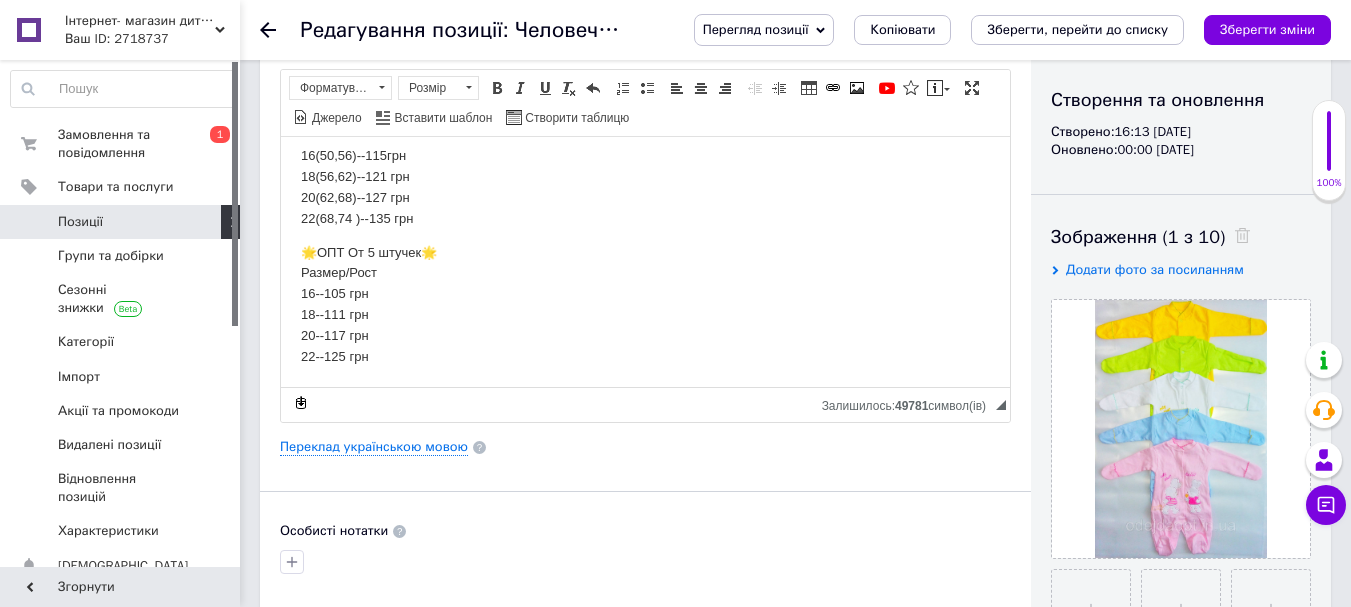 scroll, scrollTop: 200, scrollLeft: 0, axis: vertical 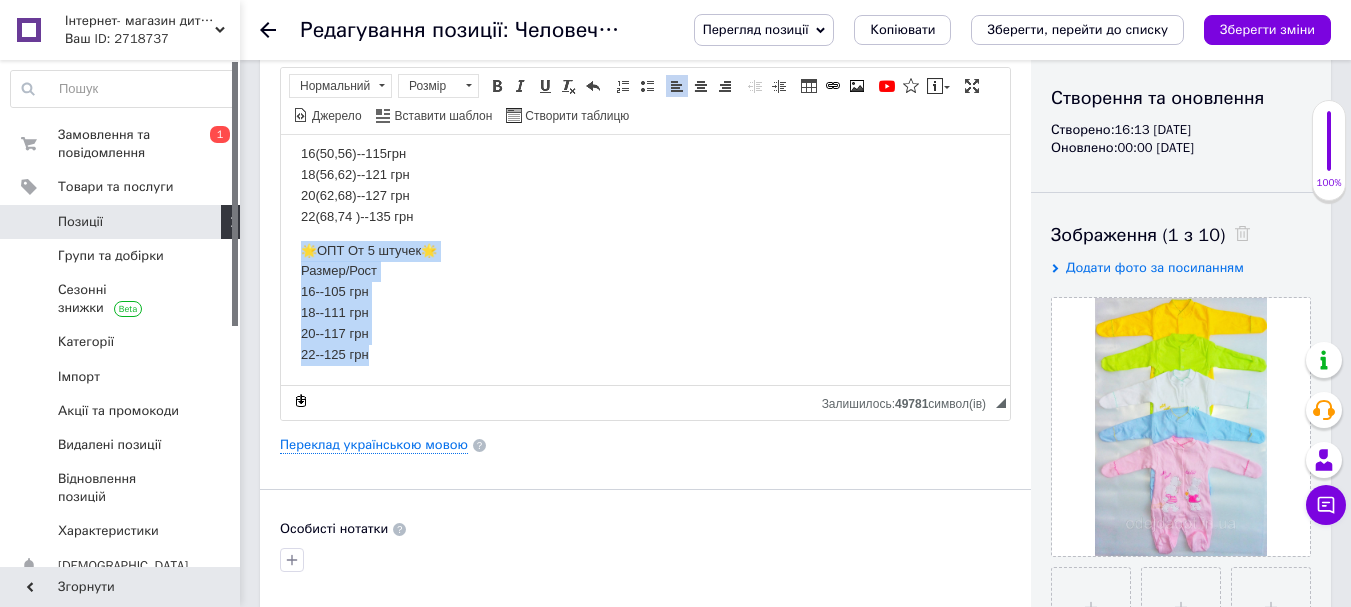 drag, startPoint x: 386, startPoint y: 355, endPoint x: 303, endPoint y: 246, distance: 137.00365 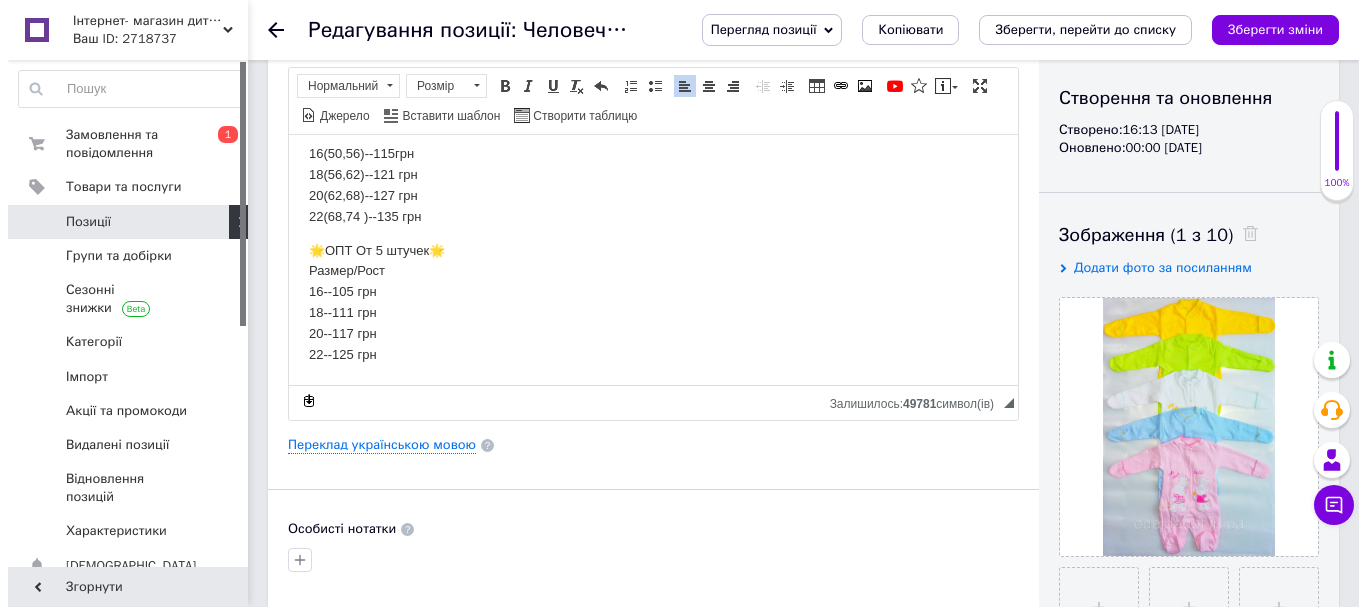 scroll, scrollTop: 0, scrollLeft: 0, axis: both 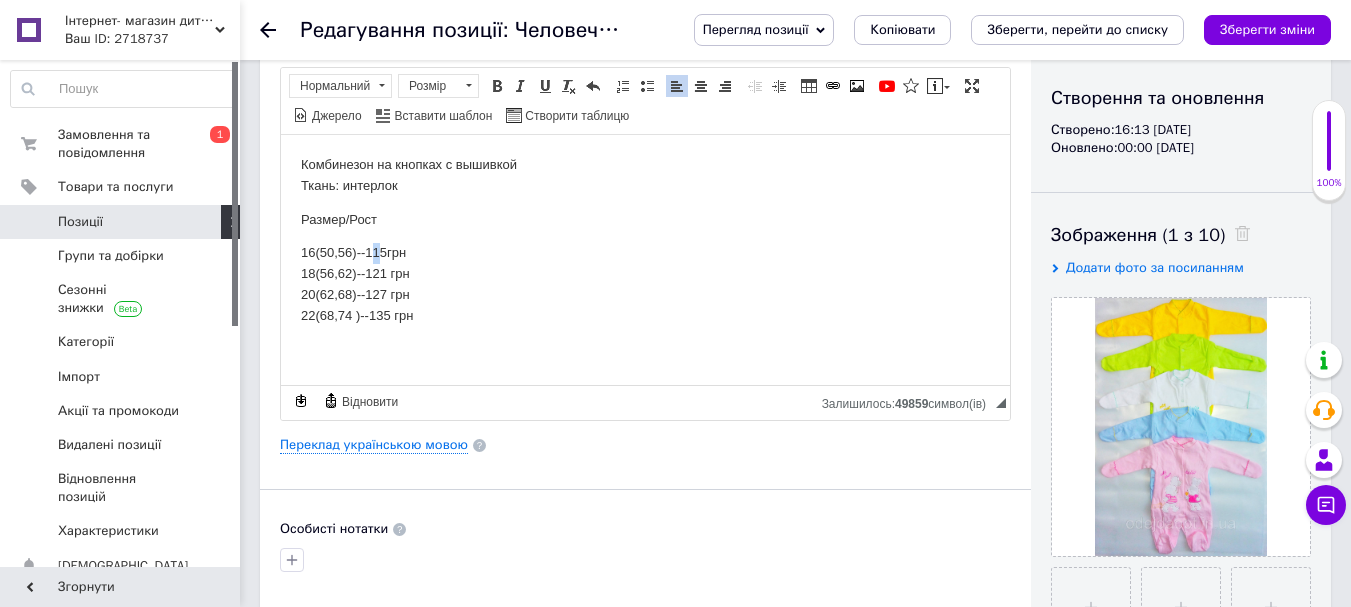 click on "16(50,56)--115грн 18(56,62)--121 грн 20(62,68)--127 грн 22(68,74 )--135 грн" at bounding box center [645, 283] 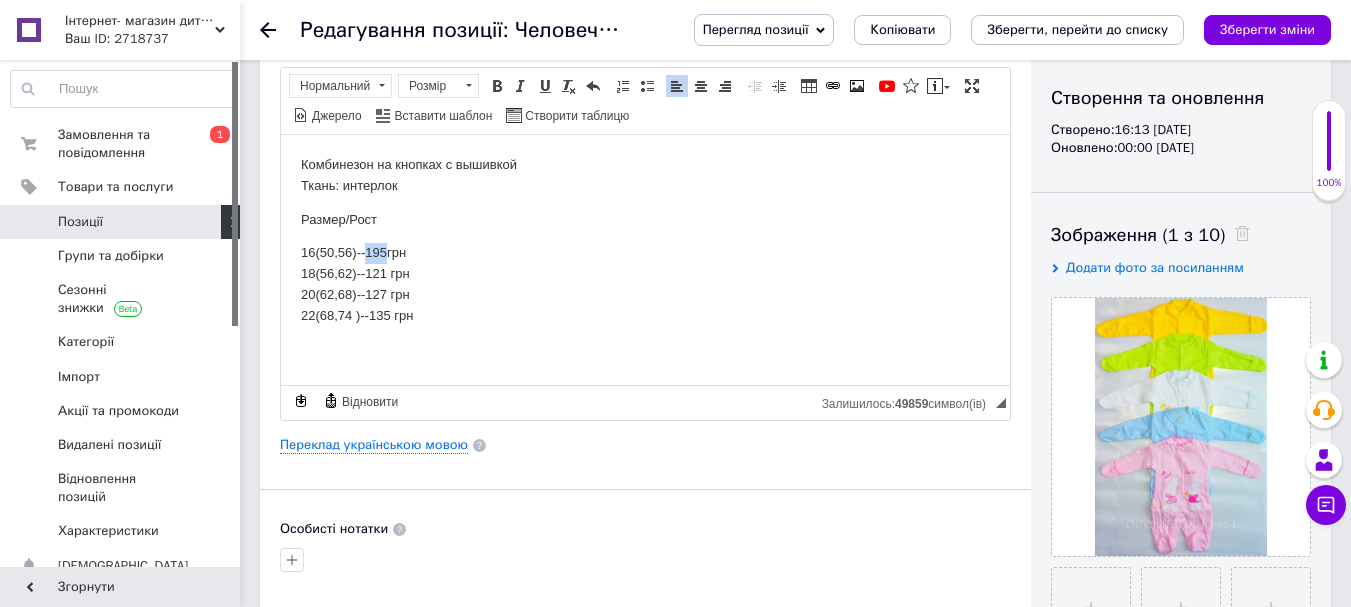 drag, startPoint x: 386, startPoint y: 250, endPoint x: 367, endPoint y: 252, distance: 19.104973 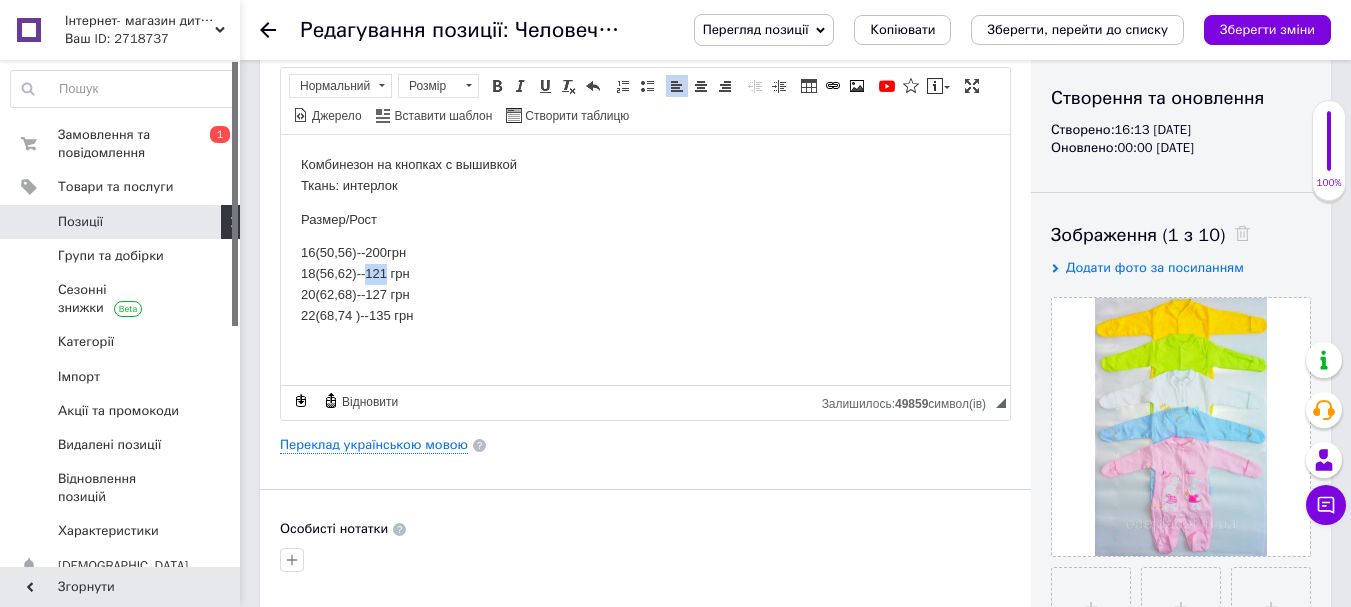 drag, startPoint x: 385, startPoint y: 271, endPoint x: 367, endPoint y: 271, distance: 18 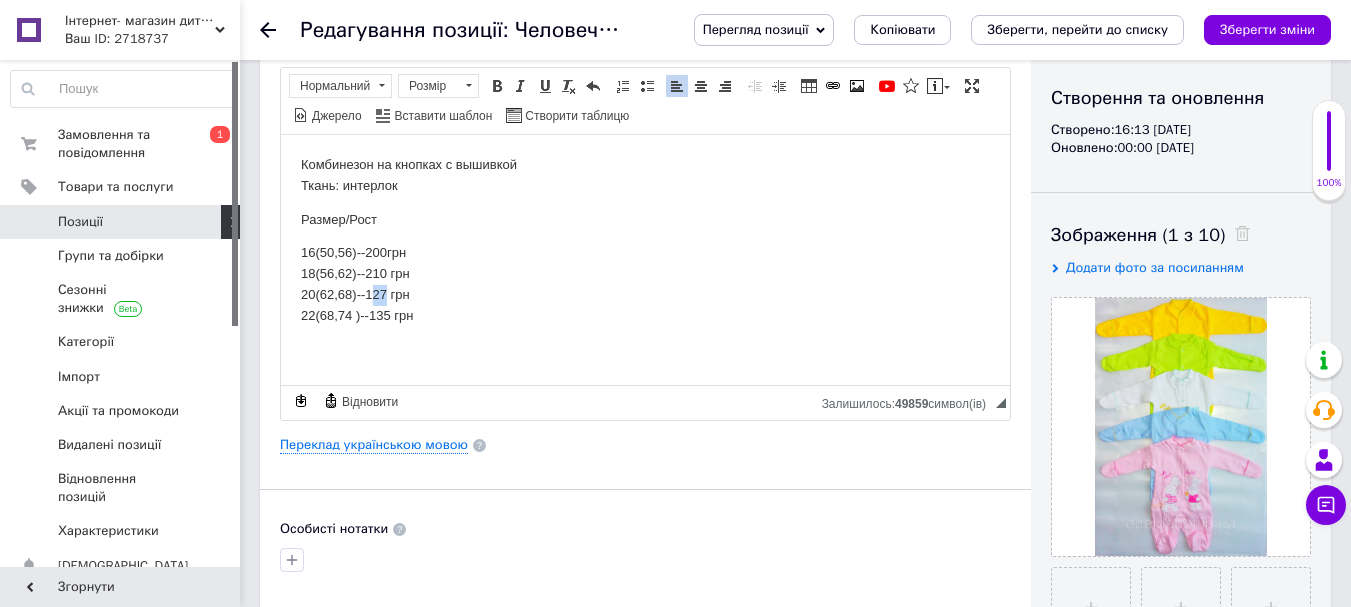 drag, startPoint x: 386, startPoint y: 293, endPoint x: 373, endPoint y: 294, distance: 13.038404 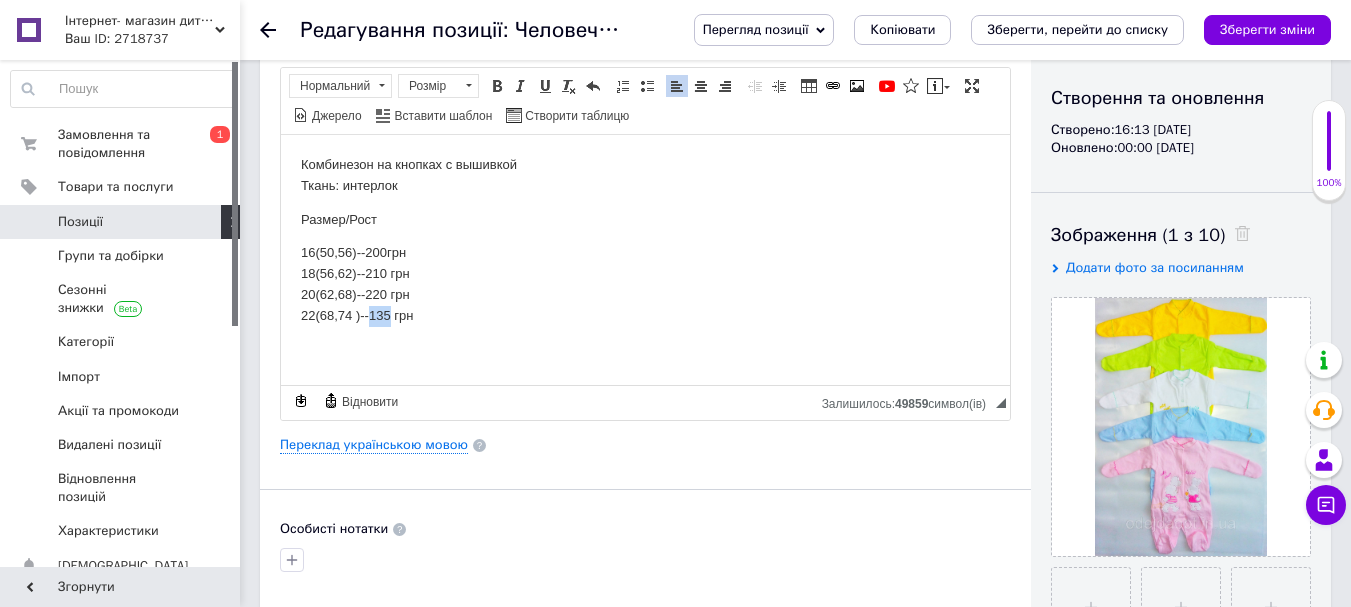 drag, startPoint x: 391, startPoint y: 316, endPoint x: 368, endPoint y: 314, distance: 23.086792 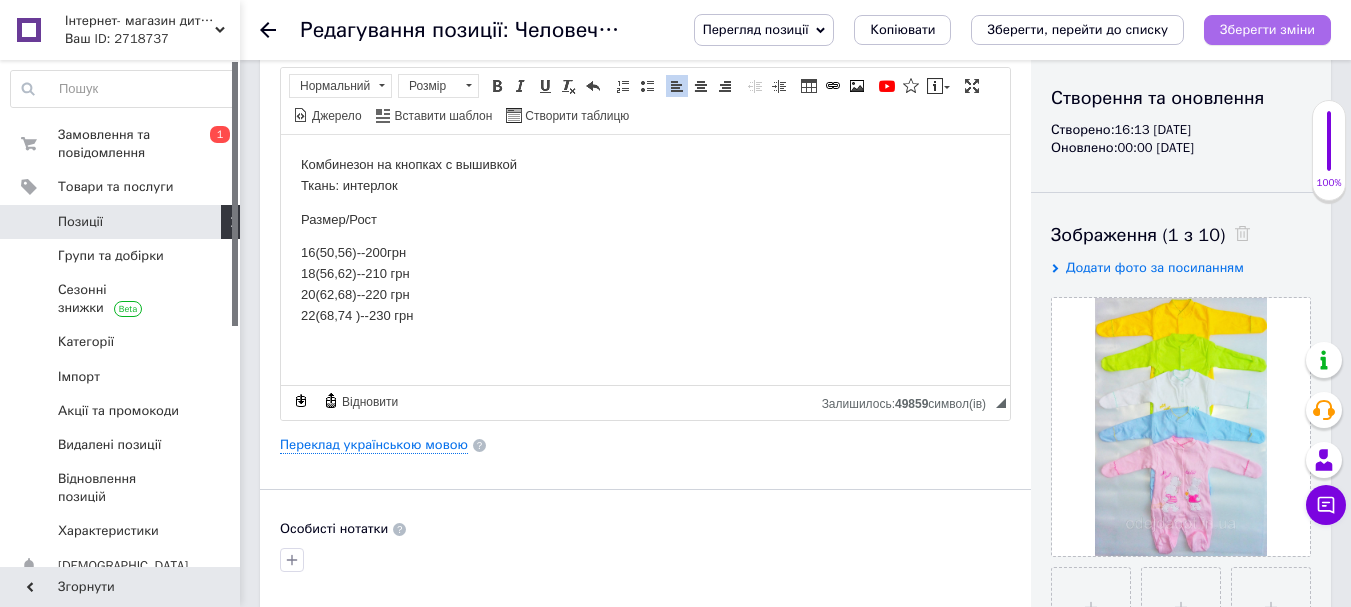 click on "Зберегти зміни" at bounding box center [1267, 29] 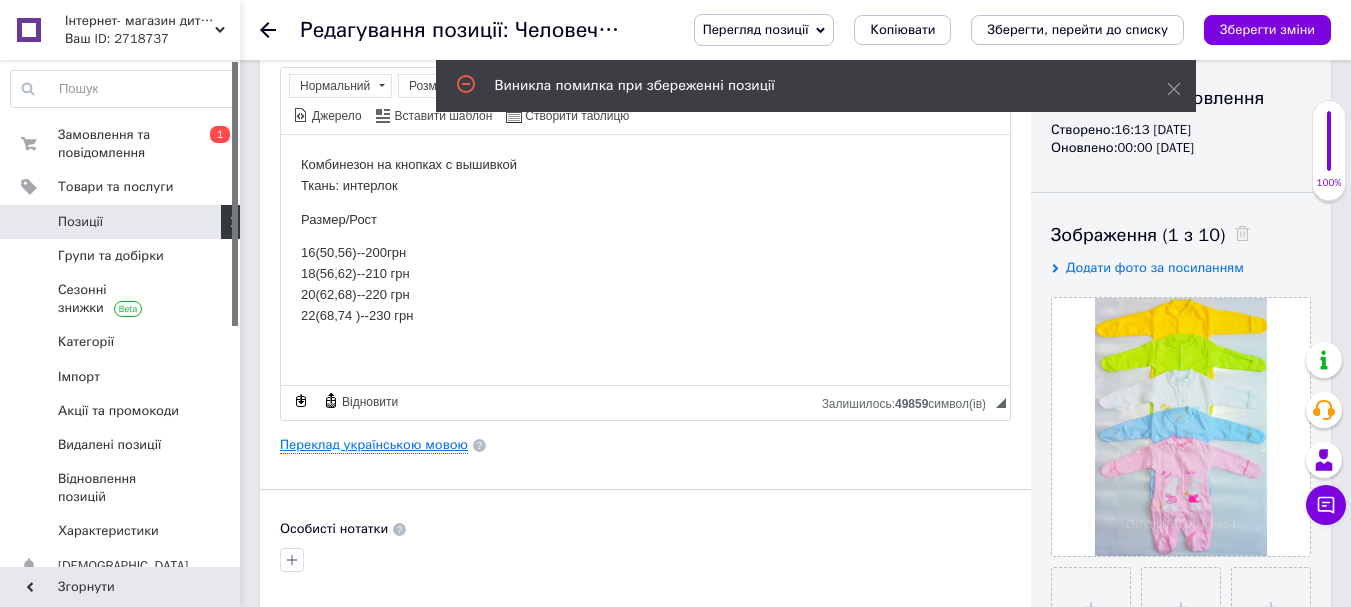 click on "Переклад українською мовою" at bounding box center (374, 445) 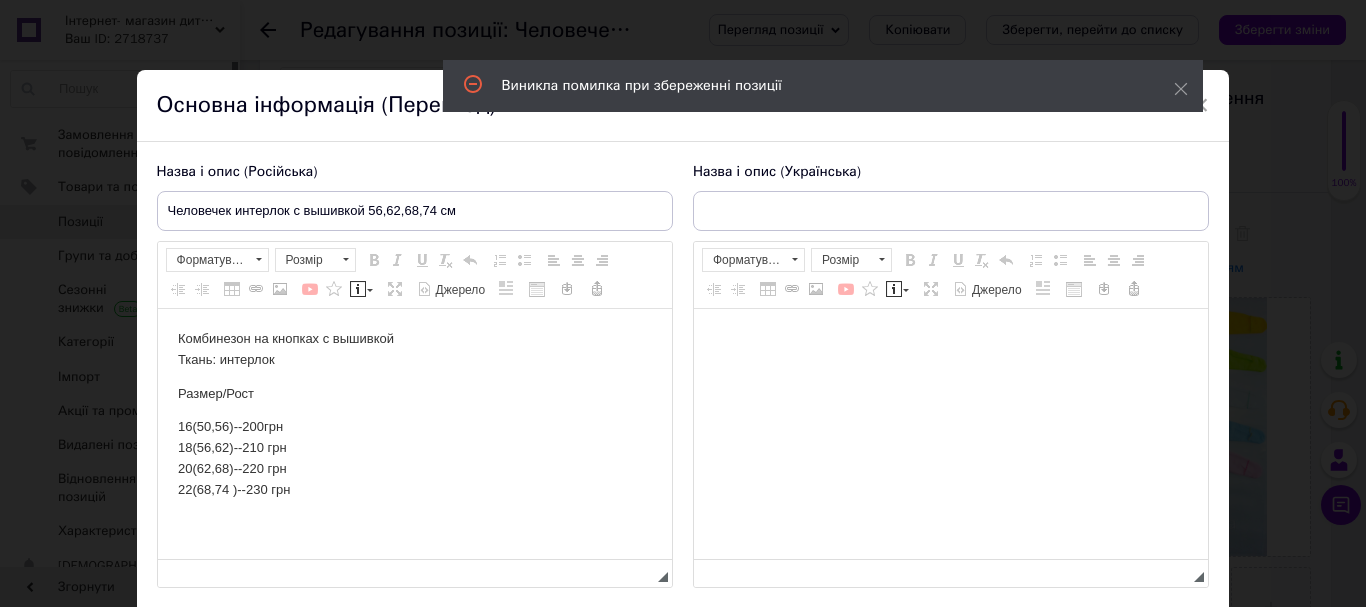 scroll, scrollTop: 0, scrollLeft: 0, axis: both 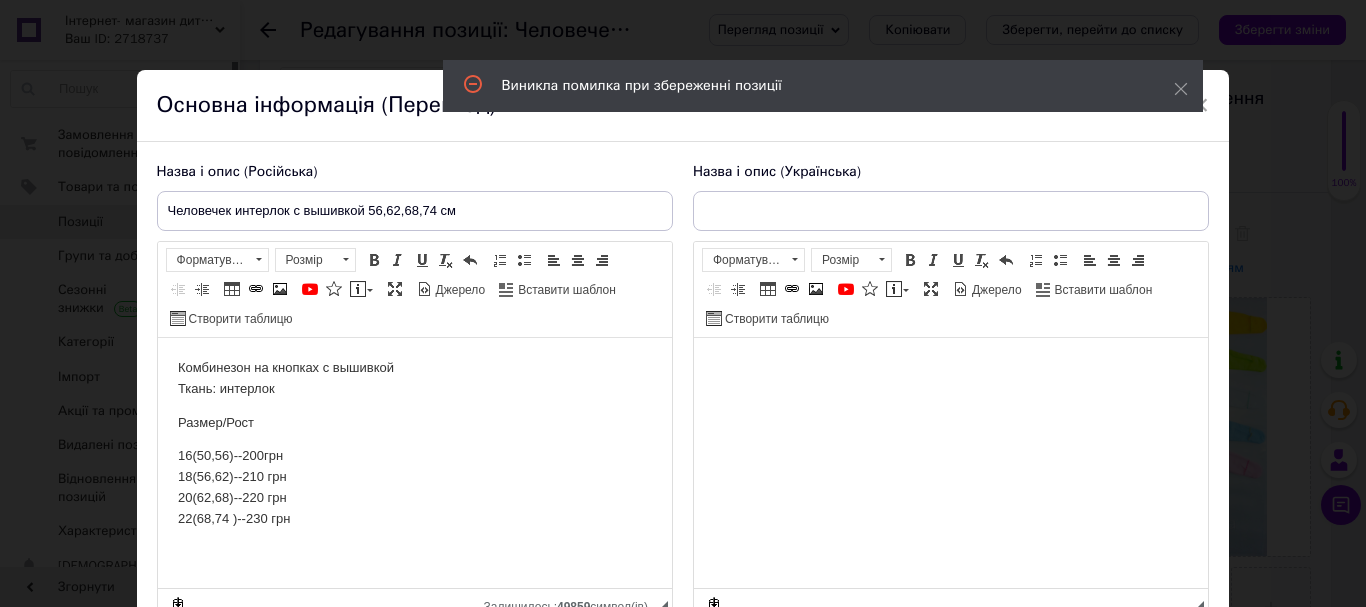type on "Чоловічок інтерлок із вишивкою 56,62,68,74 см" 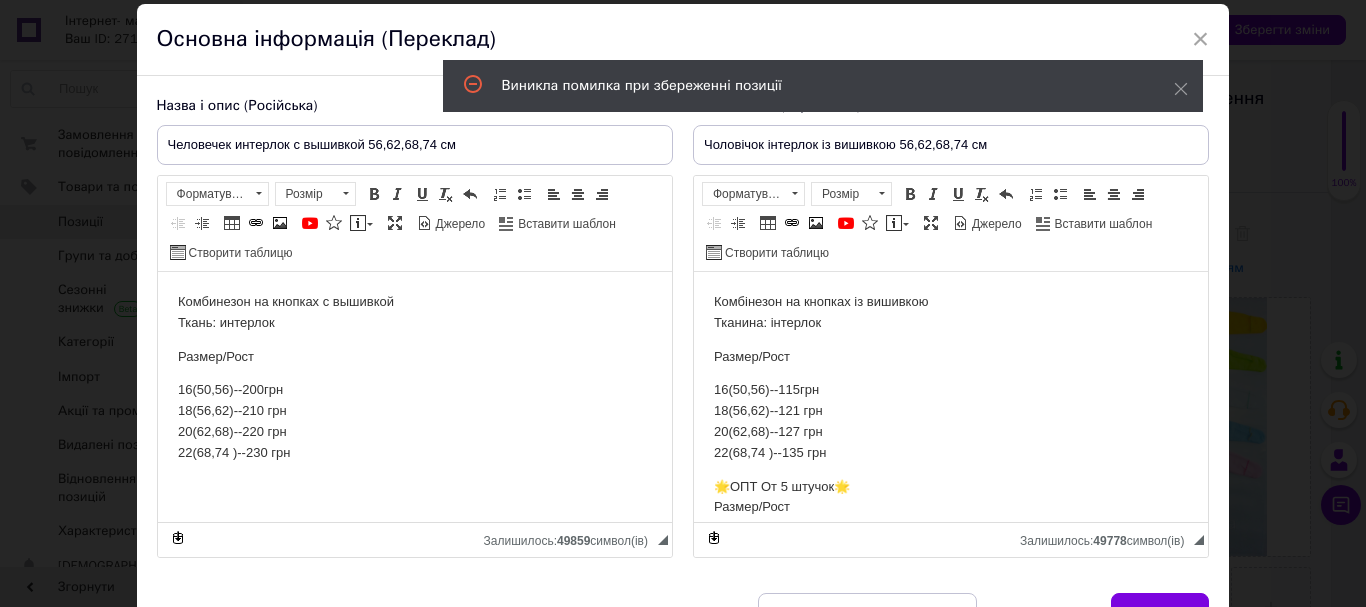 scroll, scrollTop: 100, scrollLeft: 0, axis: vertical 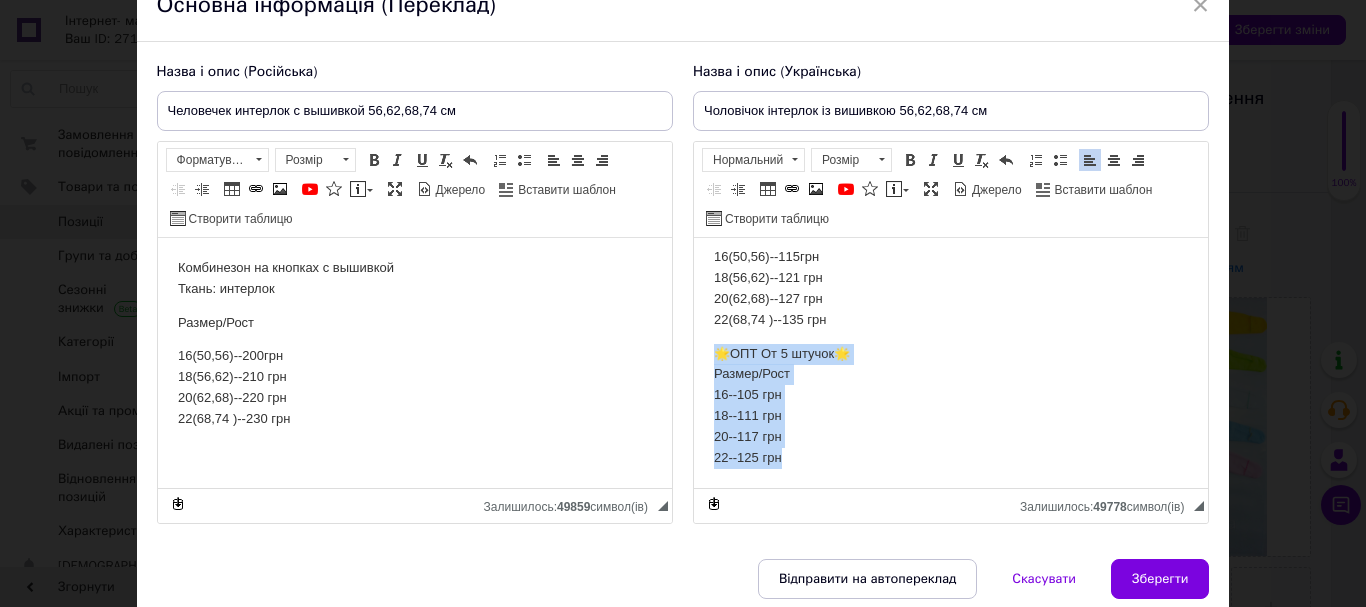 drag, startPoint x: 798, startPoint y: 473, endPoint x: 718, endPoint y: 350, distance: 146.72765 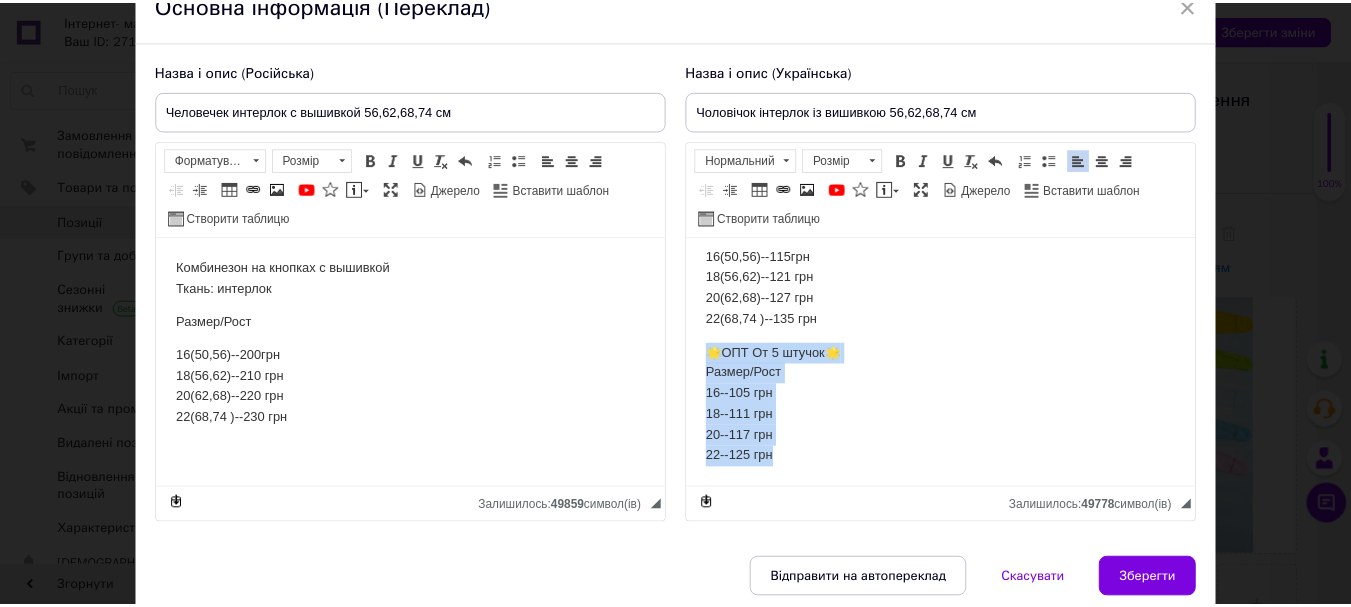 scroll, scrollTop: 0, scrollLeft: 0, axis: both 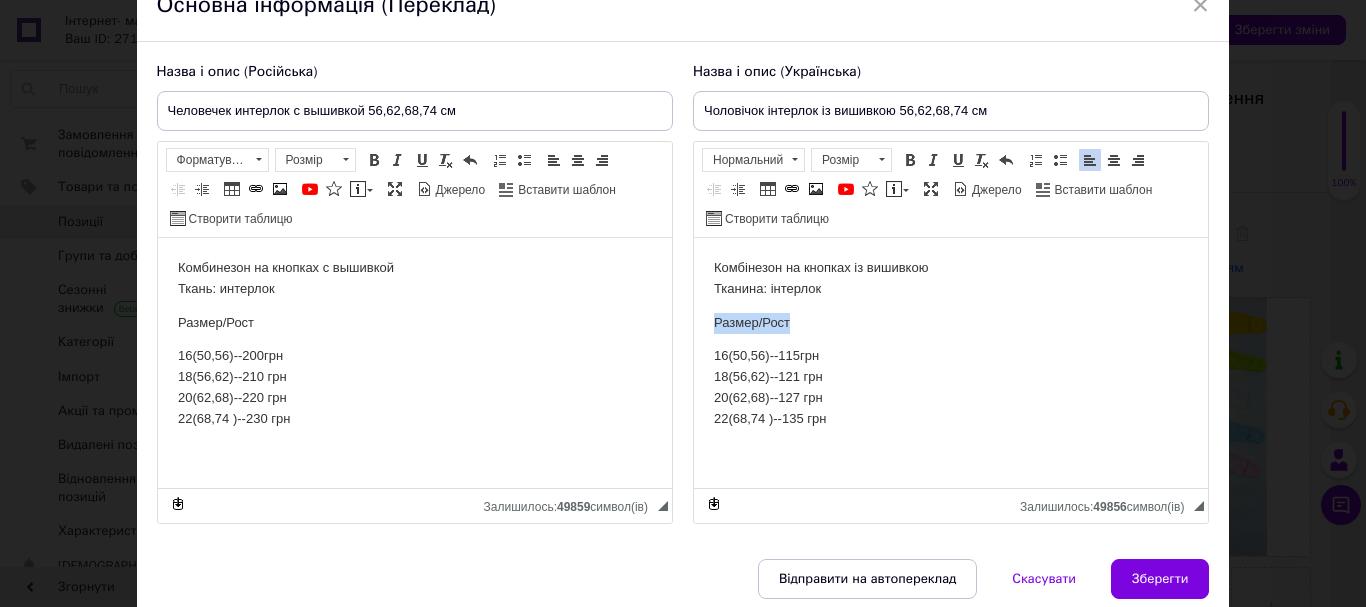 drag, startPoint x: 803, startPoint y: 324, endPoint x: 717, endPoint y: 331, distance: 86.28442 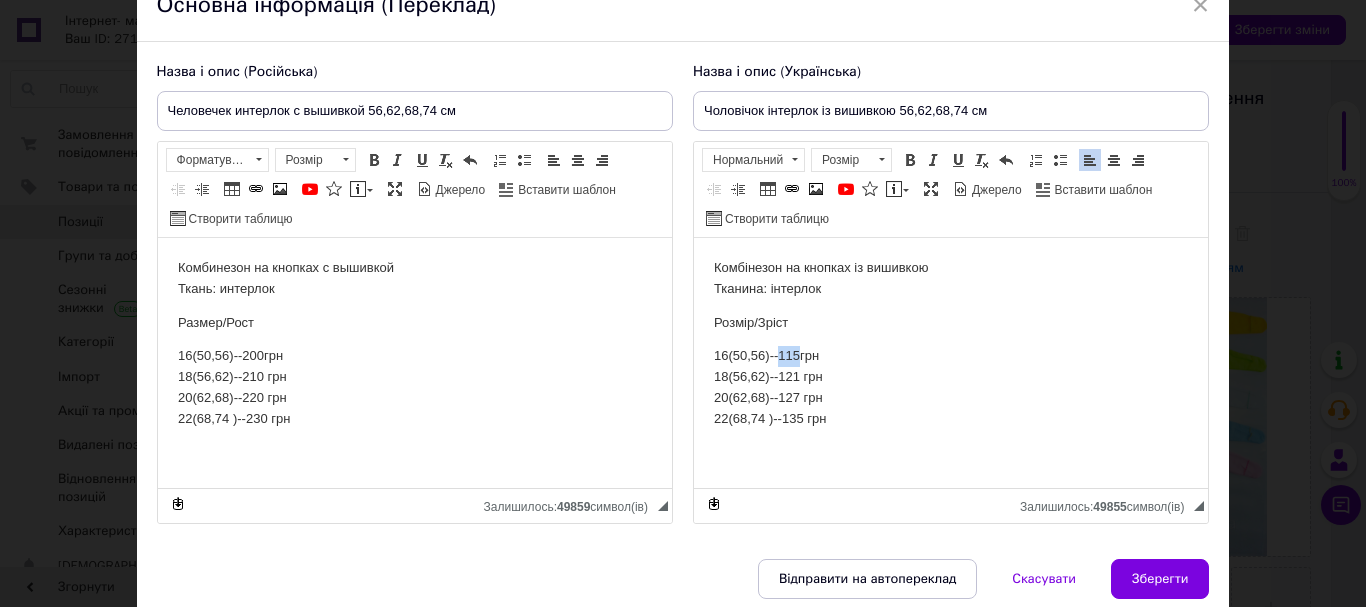 drag, startPoint x: 798, startPoint y: 356, endPoint x: 780, endPoint y: 354, distance: 18.110771 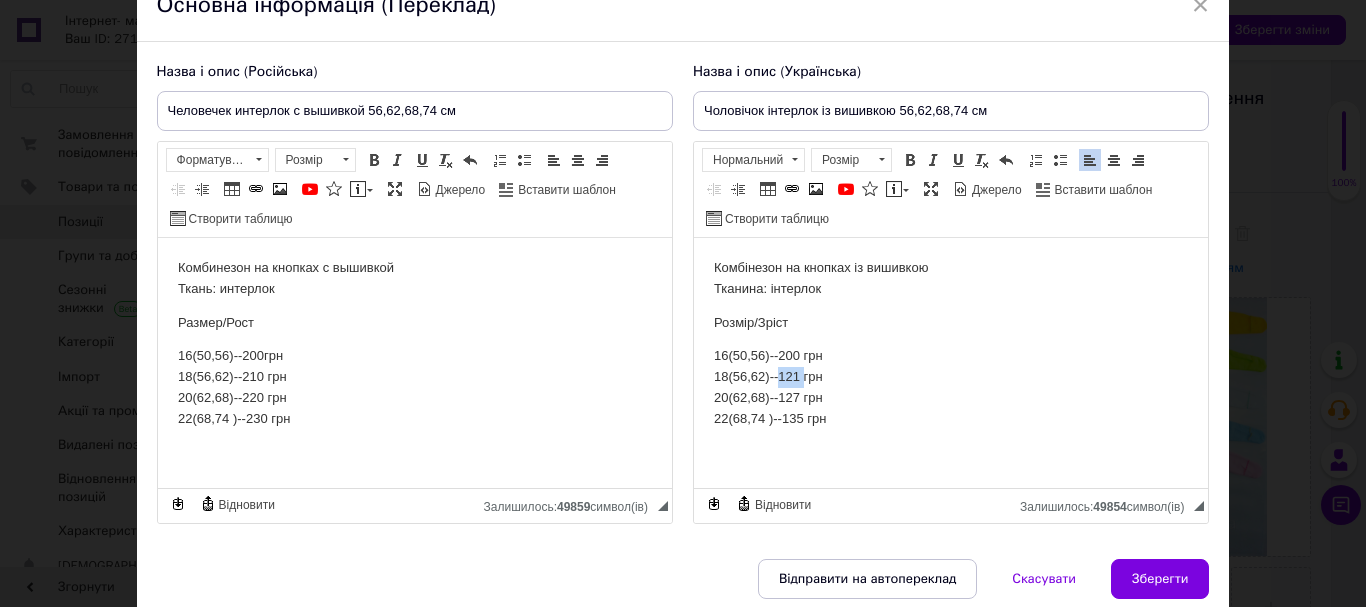 drag, startPoint x: 801, startPoint y: 372, endPoint x: 780, endPoint y: 373, distance: 21.023796 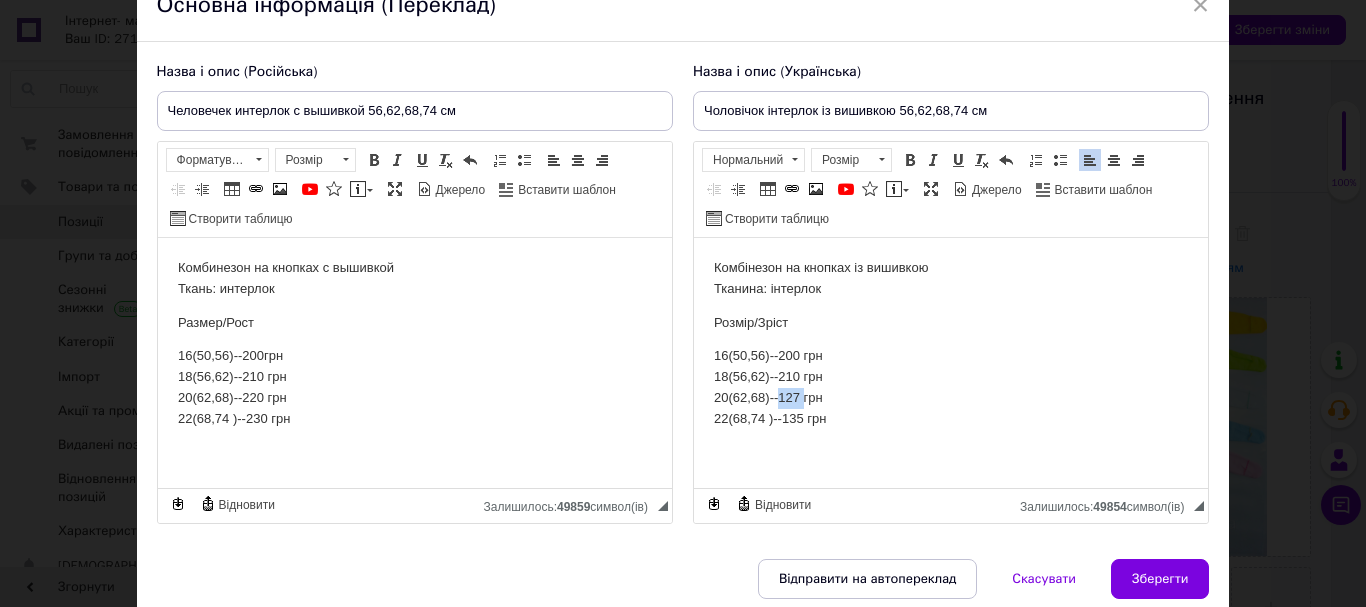 drag, startPoint x: 801, startPoint y: 396, endPoint x: 779, endPoint y: 396, distance: 22 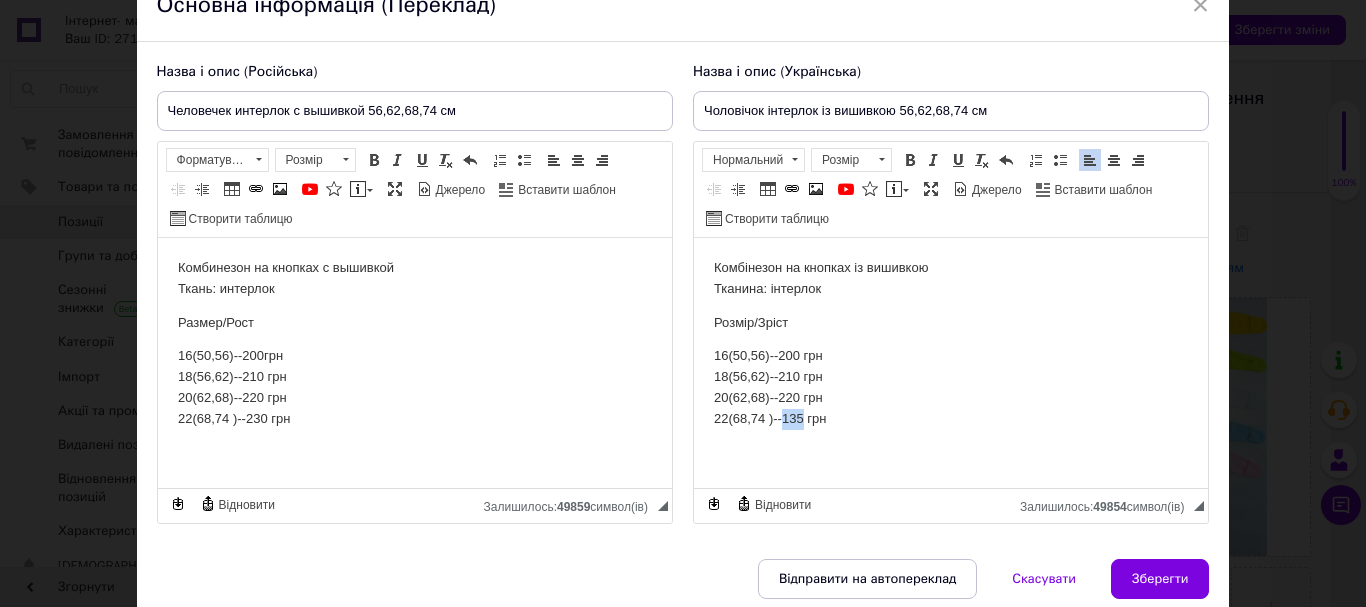 drag, startPoint x: 802, startPoint y: 417, endPoint x: 783, endPoint y: 418, distance: 19.026299 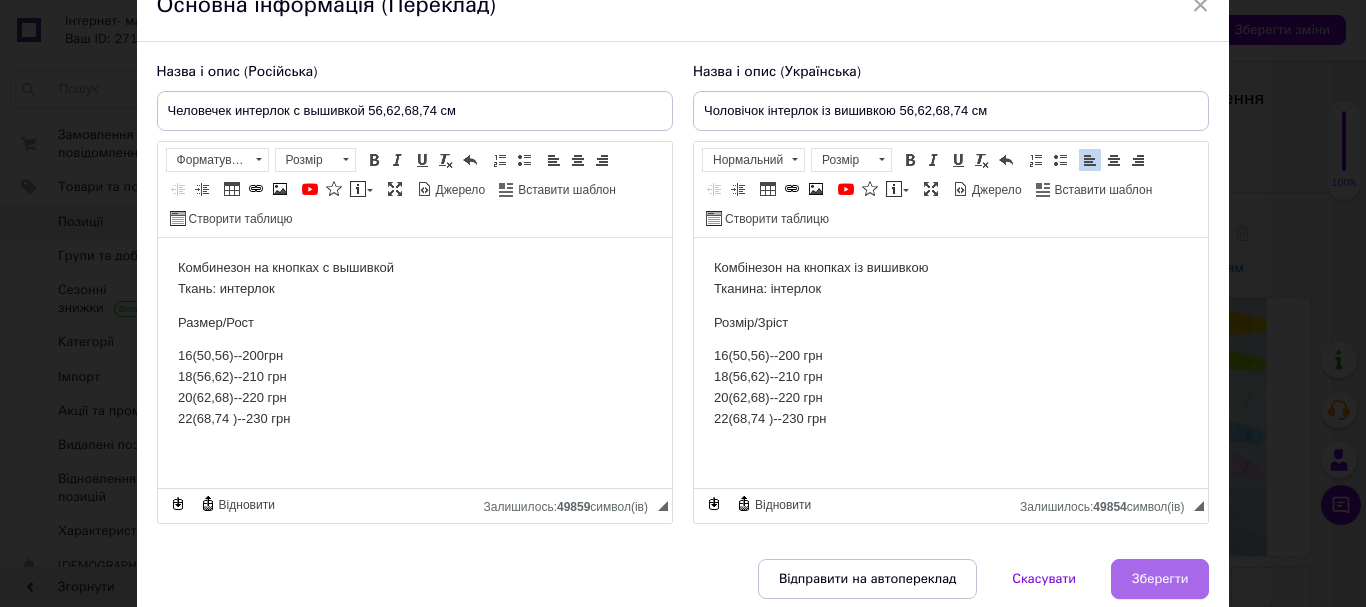 click on "Зберегти" at bounding box center [1160, 579] 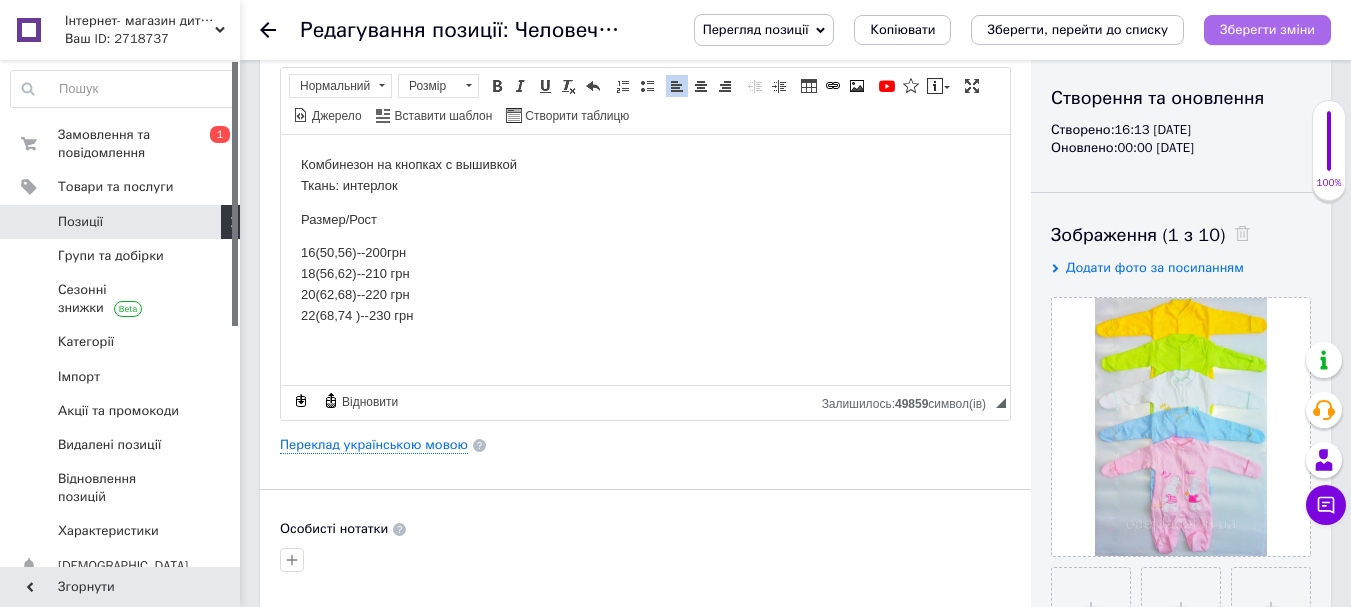 click on "Зберегти зміни" at bounding box center [1267, 29] 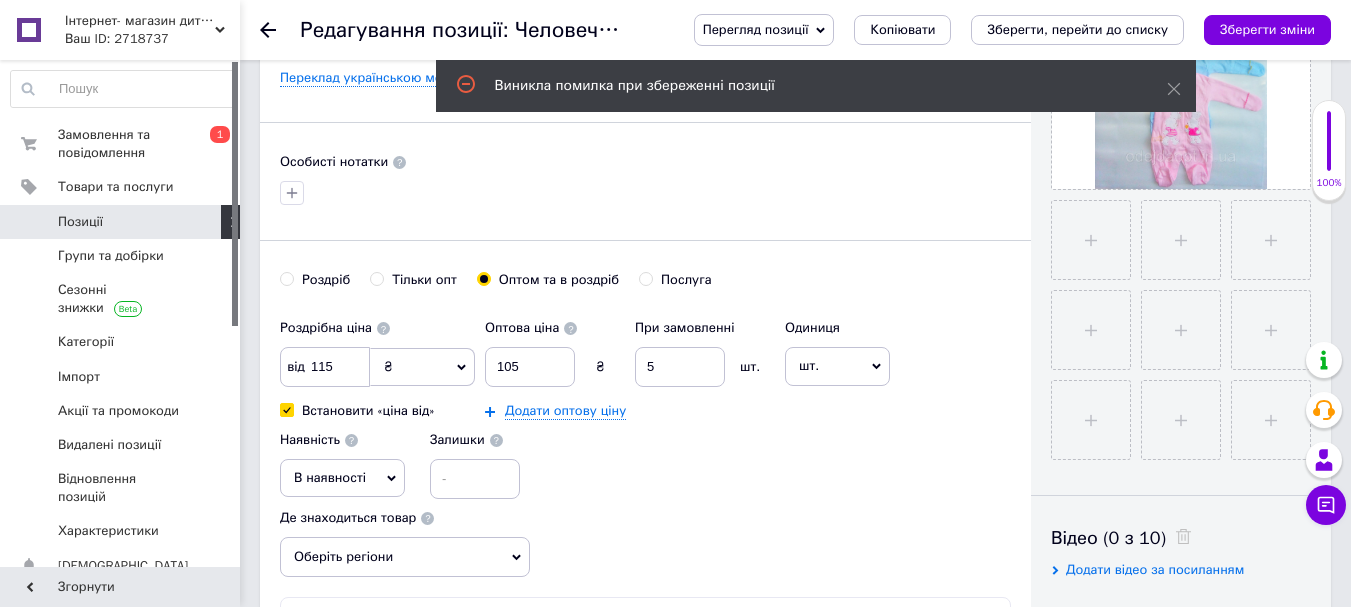 scroll, scrollTop: 600, scrollLeft: 0, axis: vertical 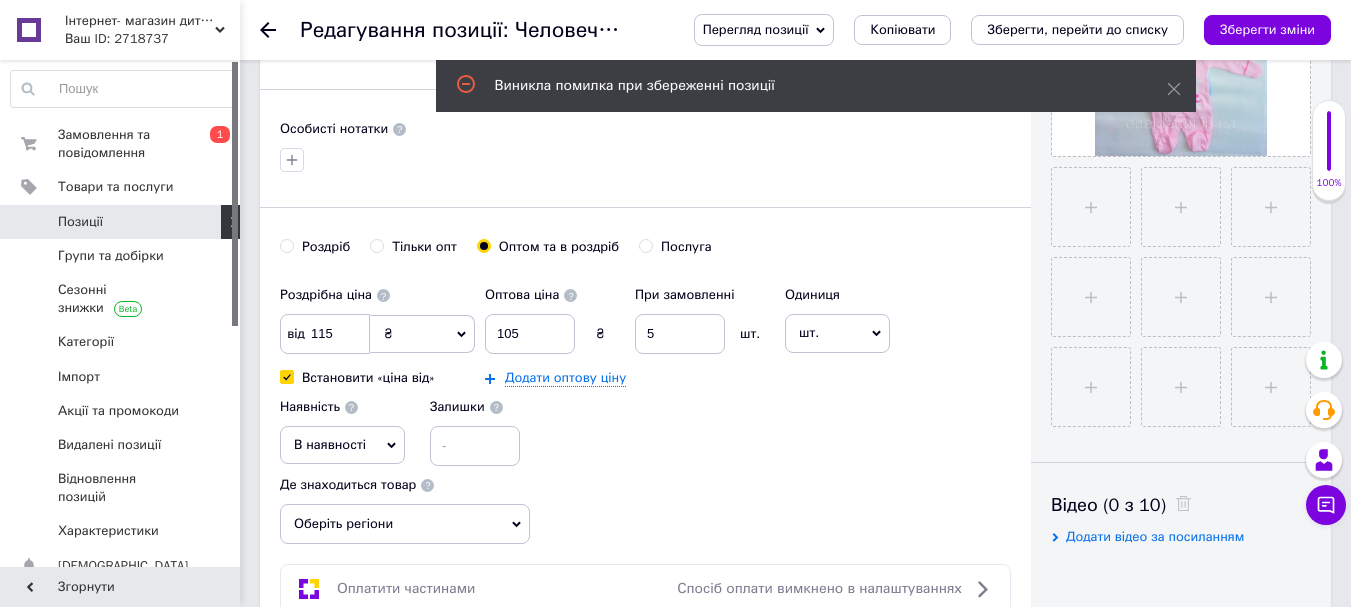 click on "Роздріб" at bounding box center (286, 245) 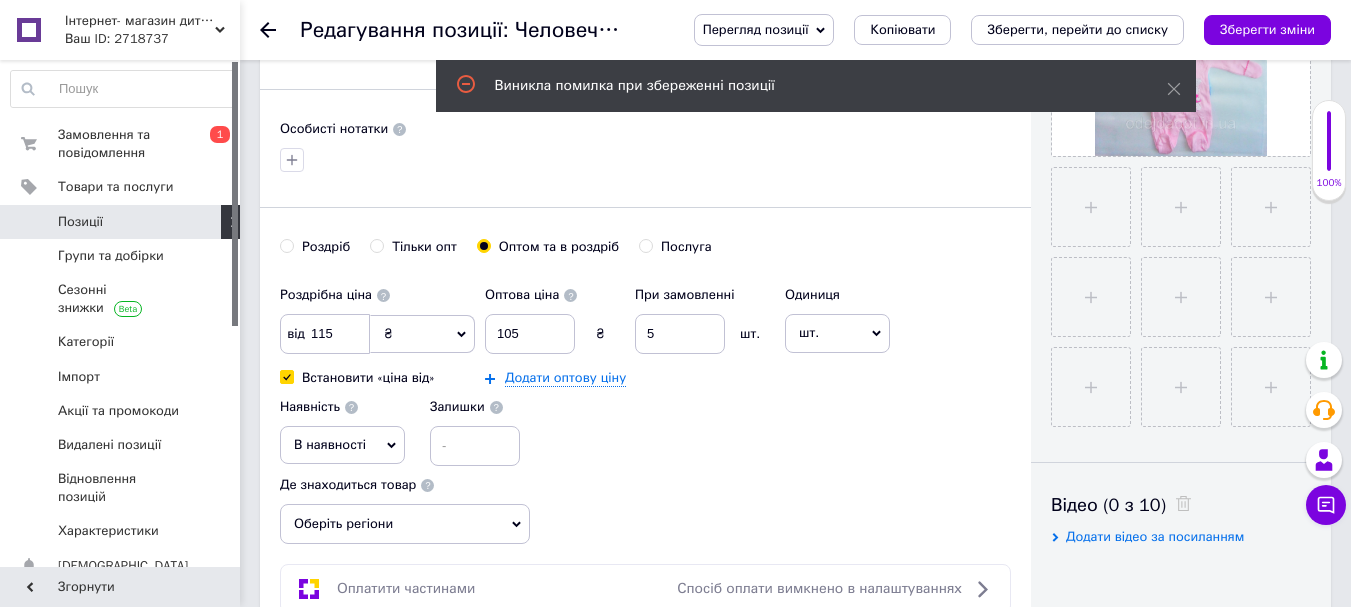 radio on "true" 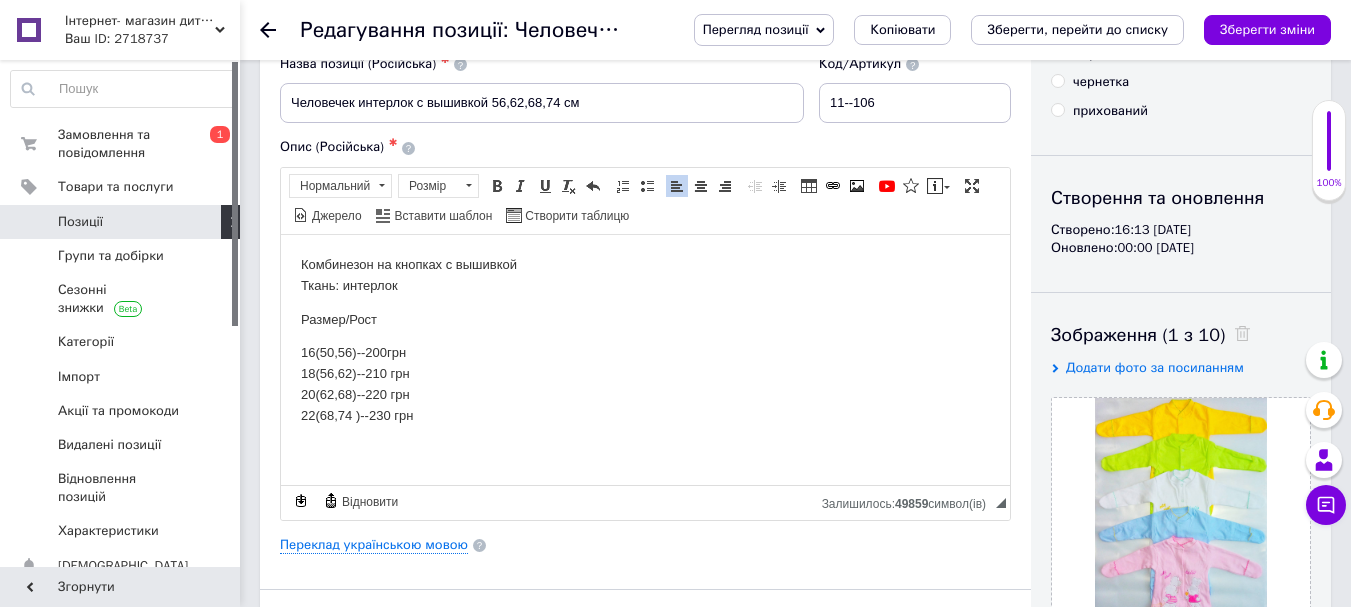 scroll, scrollTop: 600, scrollLeft: 0, axis: vertical 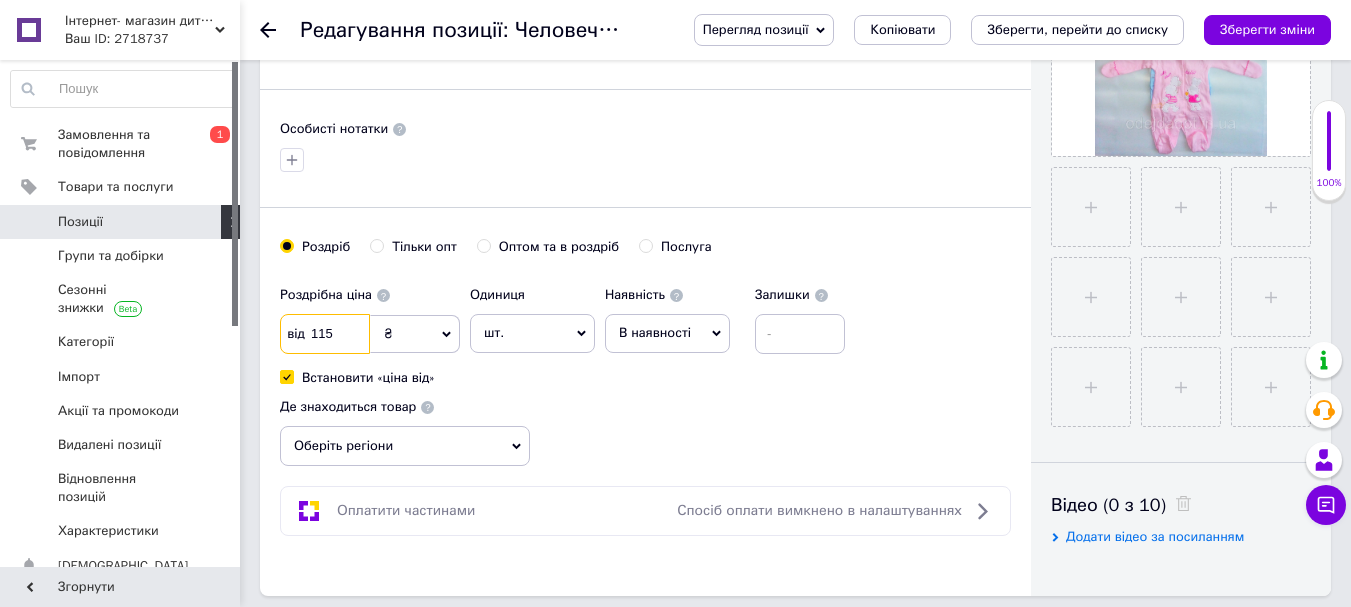 drag, startPoint x: 335, startPoint y: 339, endPoint x: 311, endPoint y: 339, distance: 24 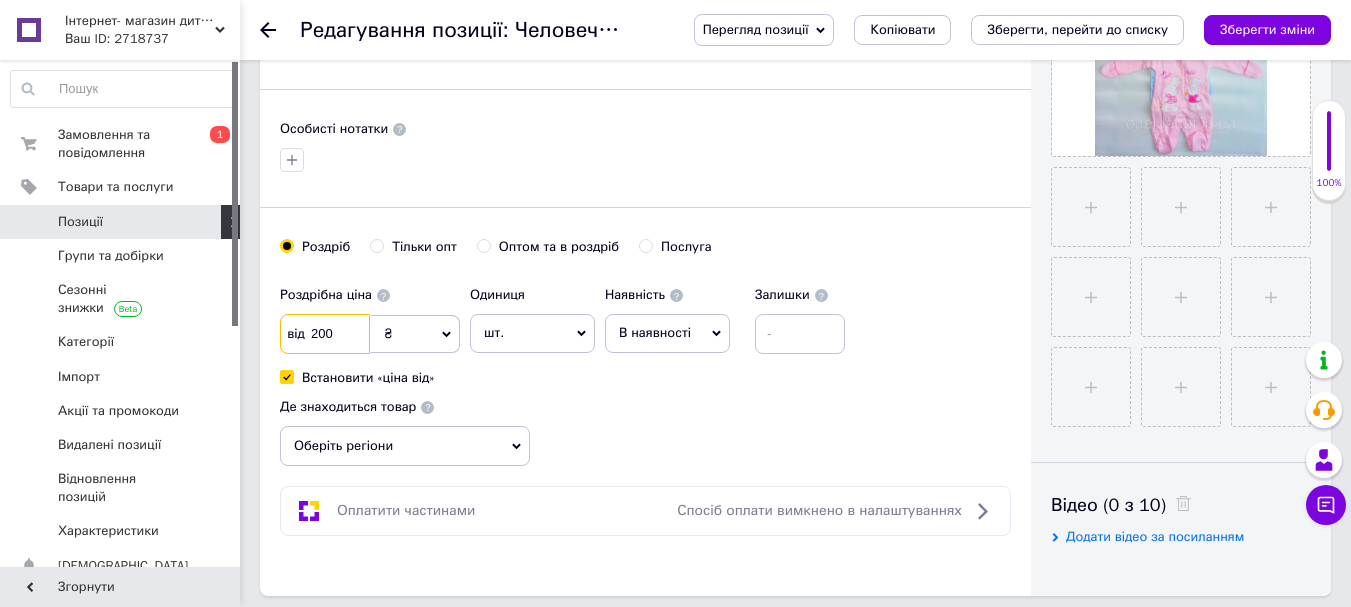 type on "200" 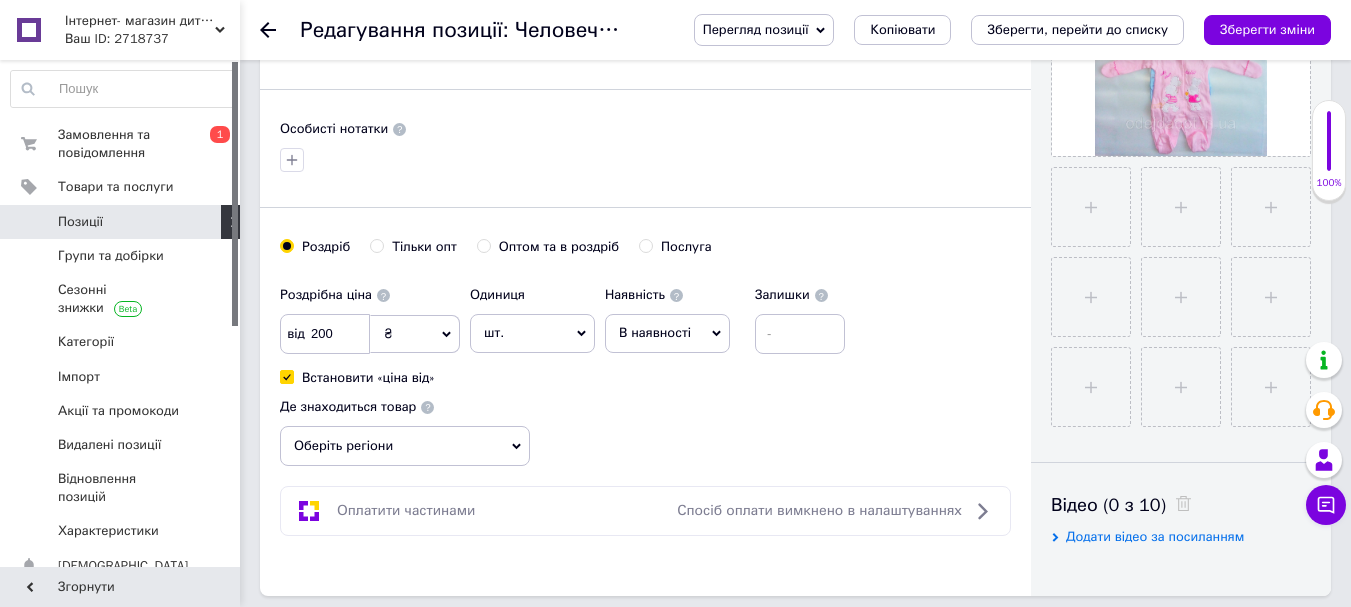 click on "Оберіть регіони" at bounding box center (405, 446) 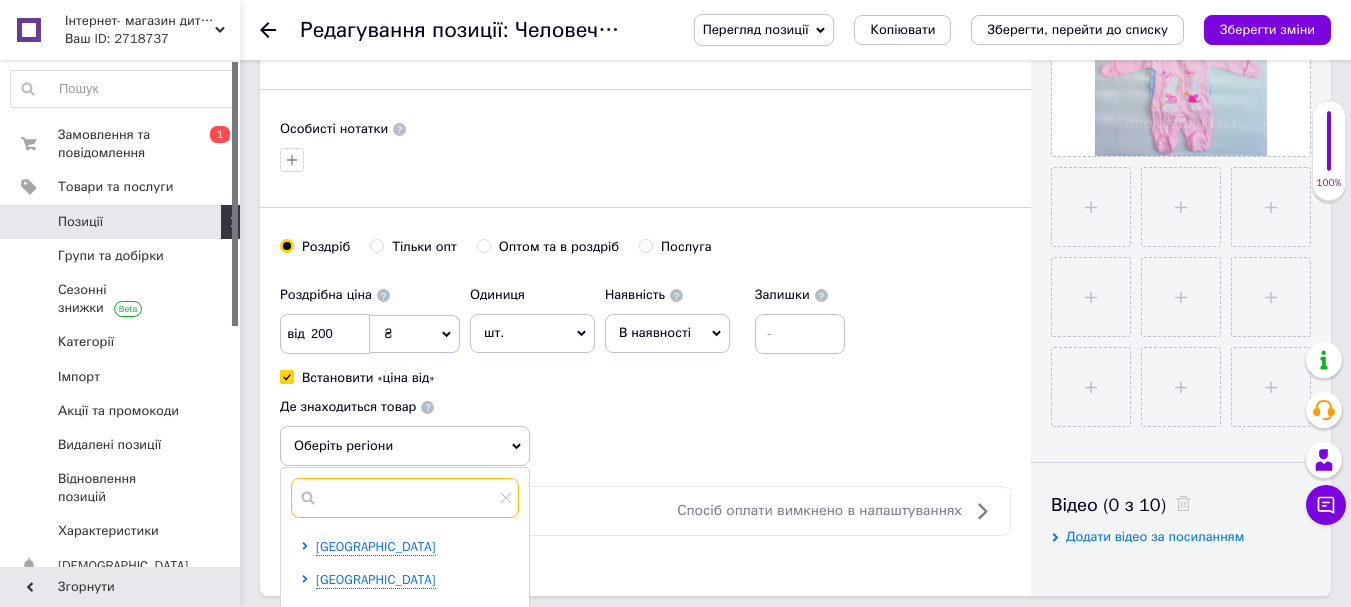 click at bounding box center [405, 498] 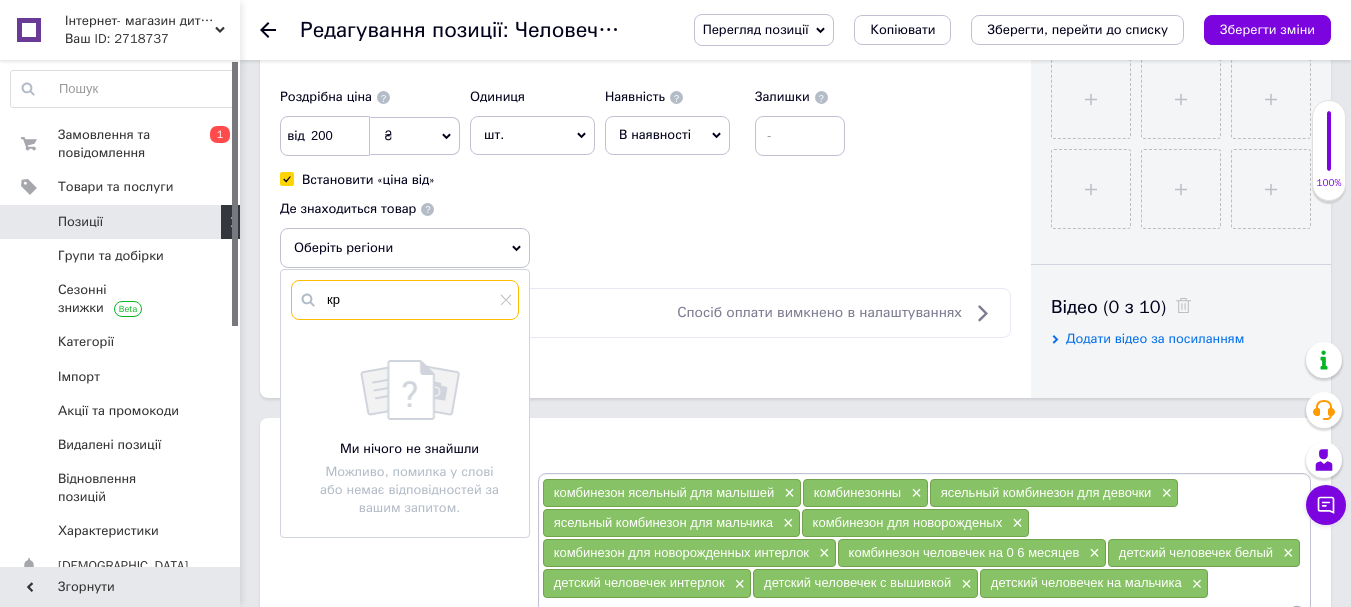 scroll, scrollTop: 800, scrollLeft: 0, axis: vertical 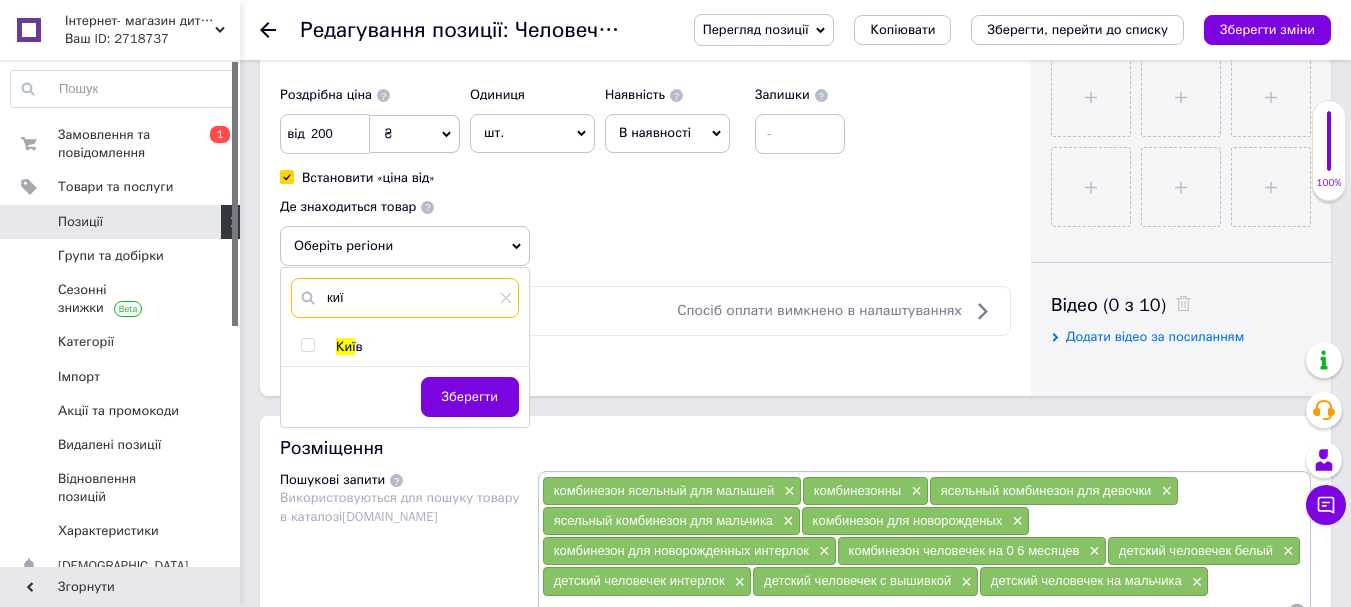 type on "киї" 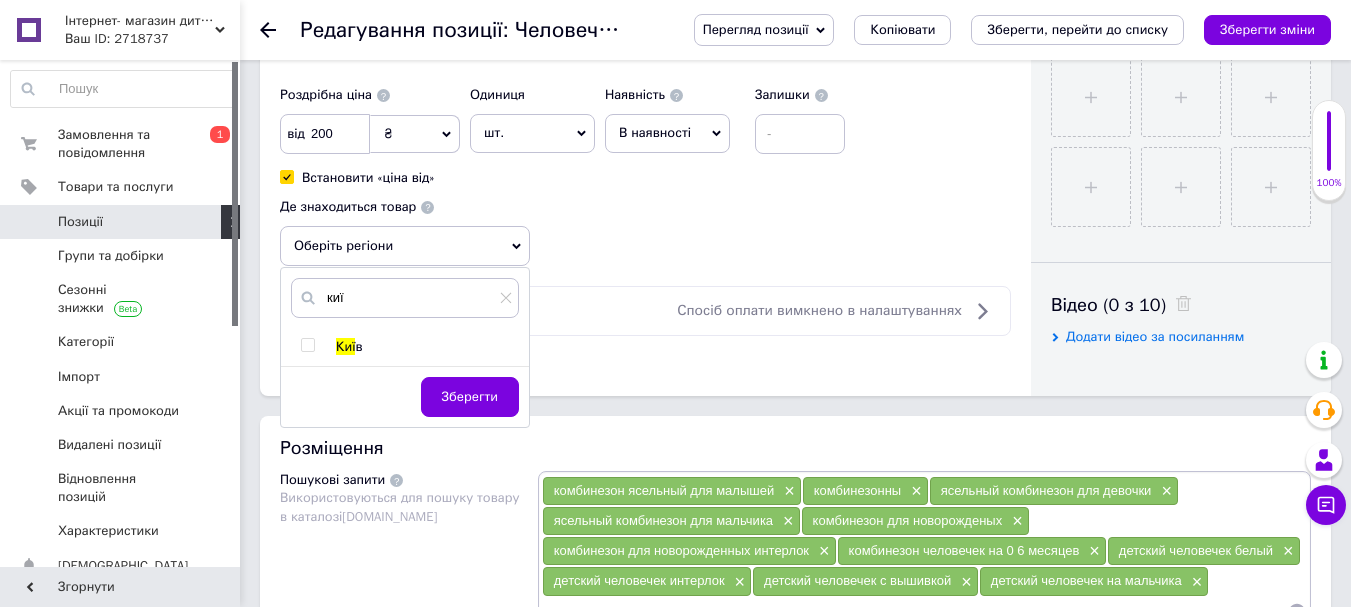 click at bounding box center [307, 345] 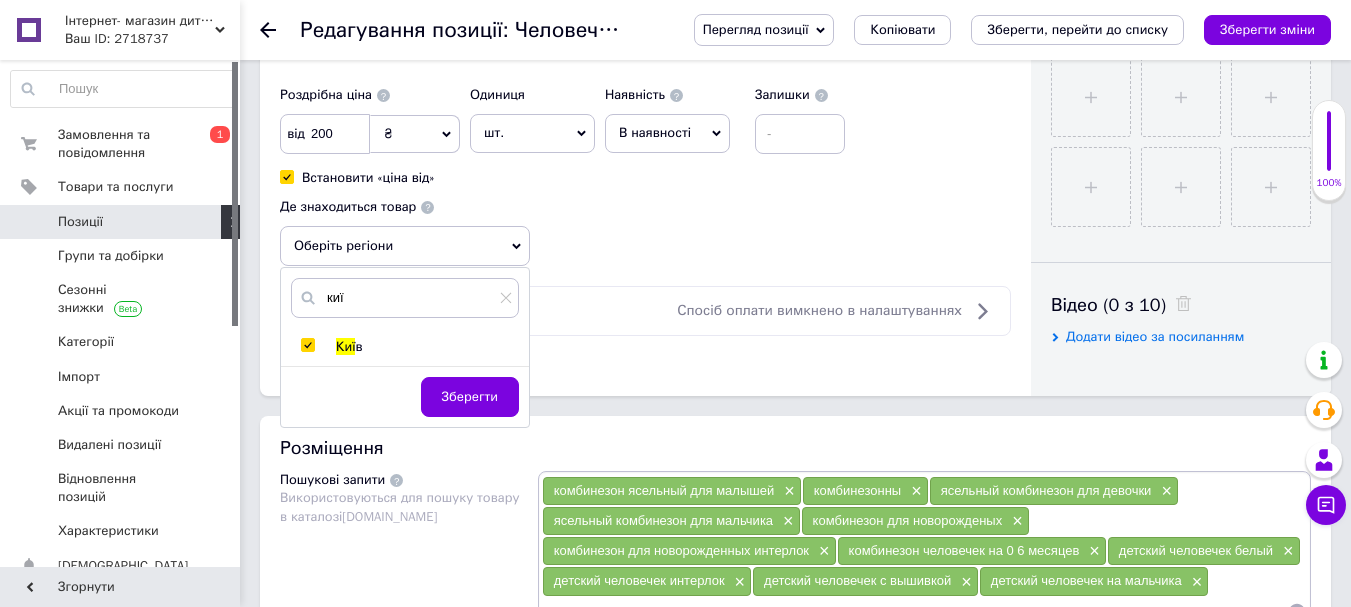 checkbox on "true" 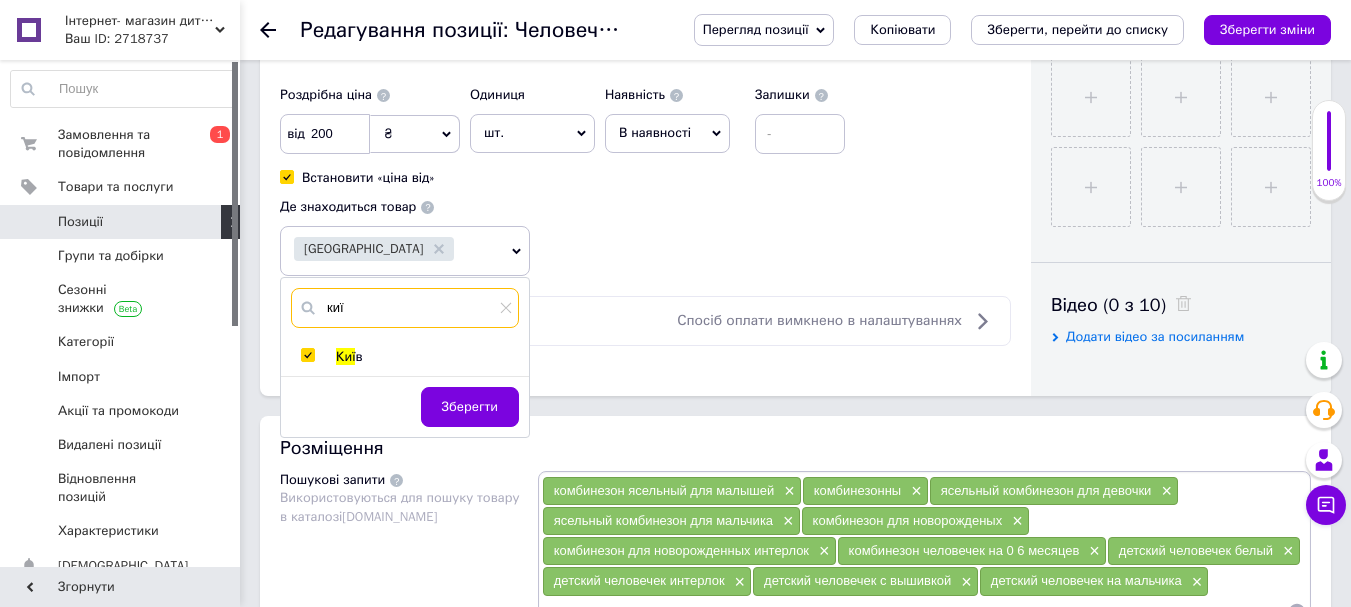 drag, startPoint x: 364, startPoint y: 308, endPoint x: 311, endPoint y: 326, distance: 55.97321 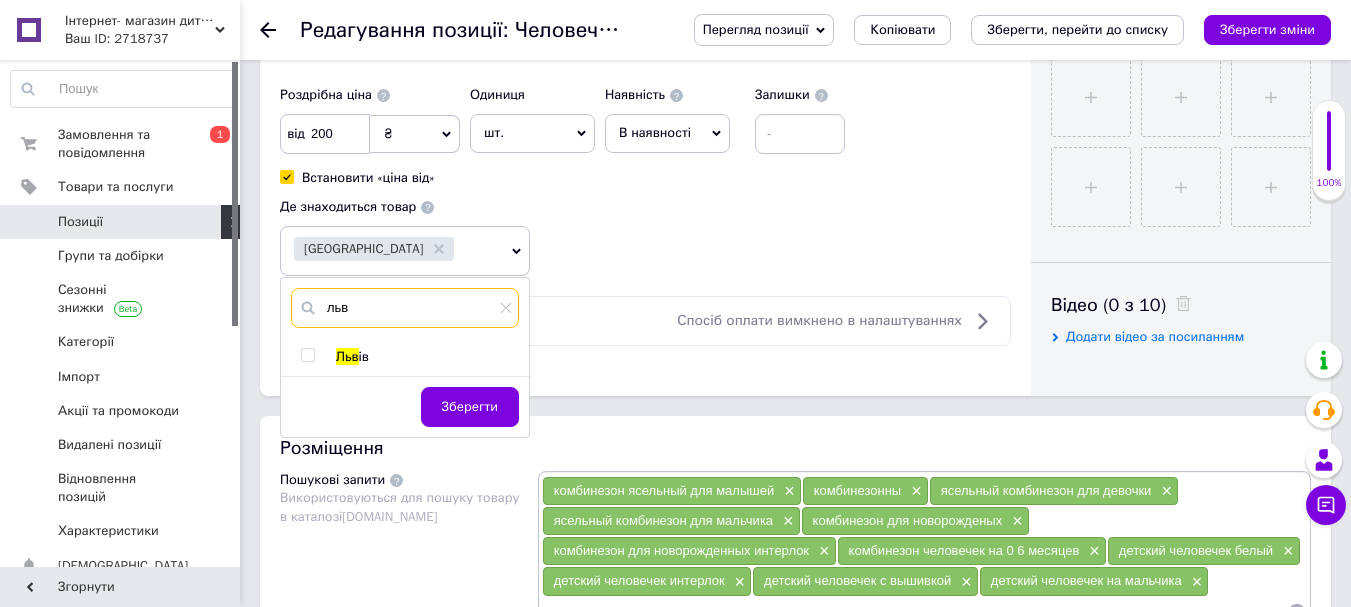type on "льв" 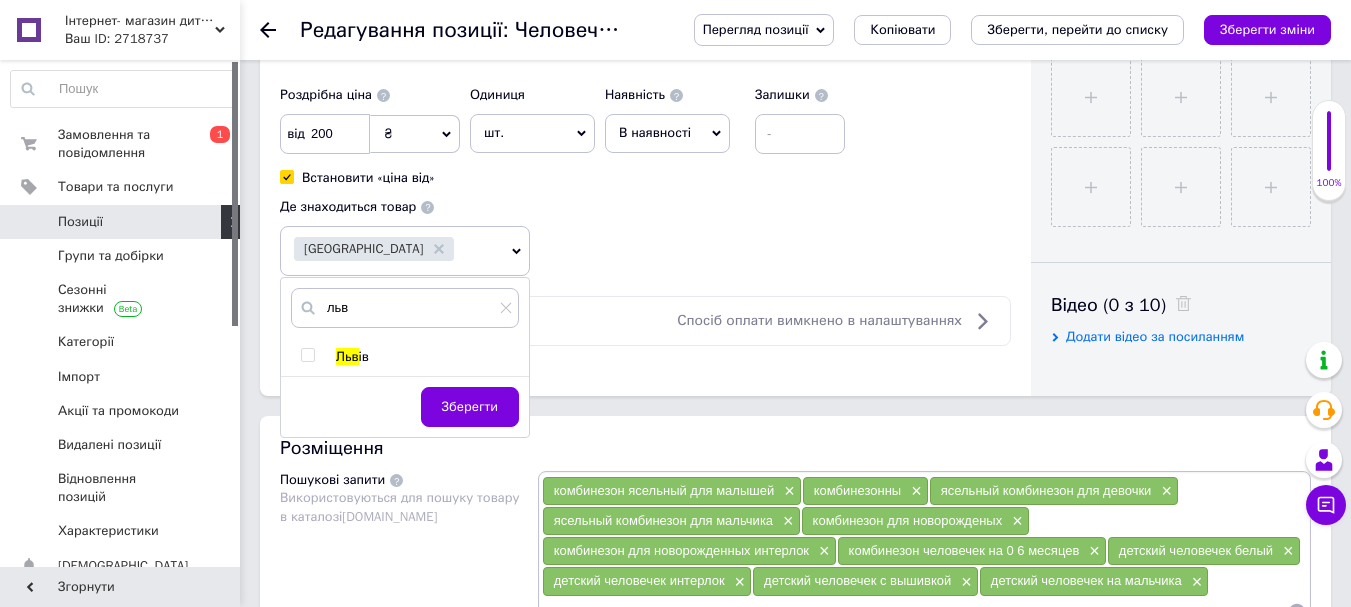 click at bounding box center (307, 355) 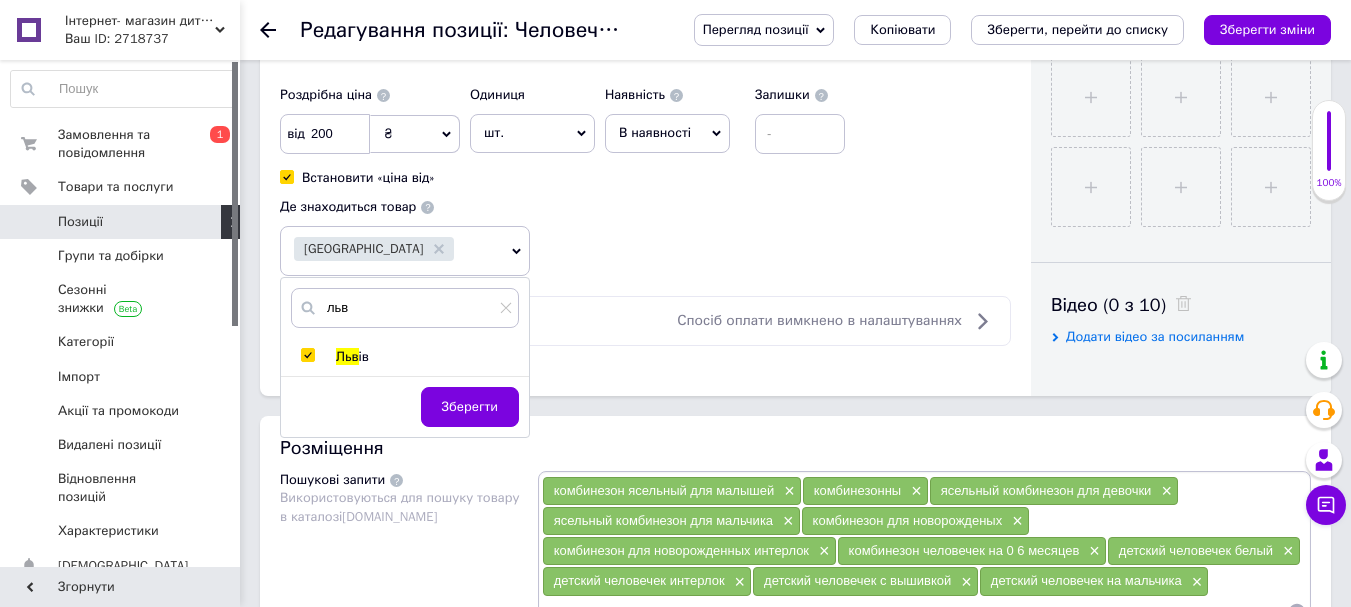 checkbox on "true" 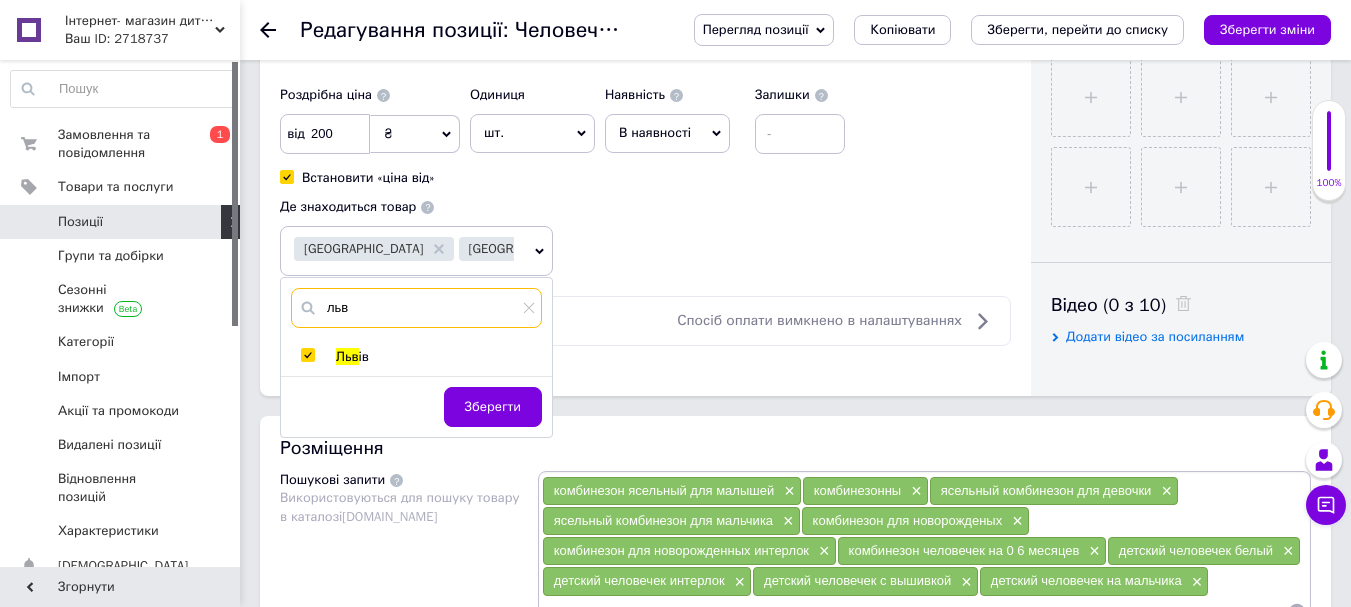 drag, startPoint x: 362, startPoint y: 304, endPoint x: 329, endPoint y: 308, distance: 33.24154 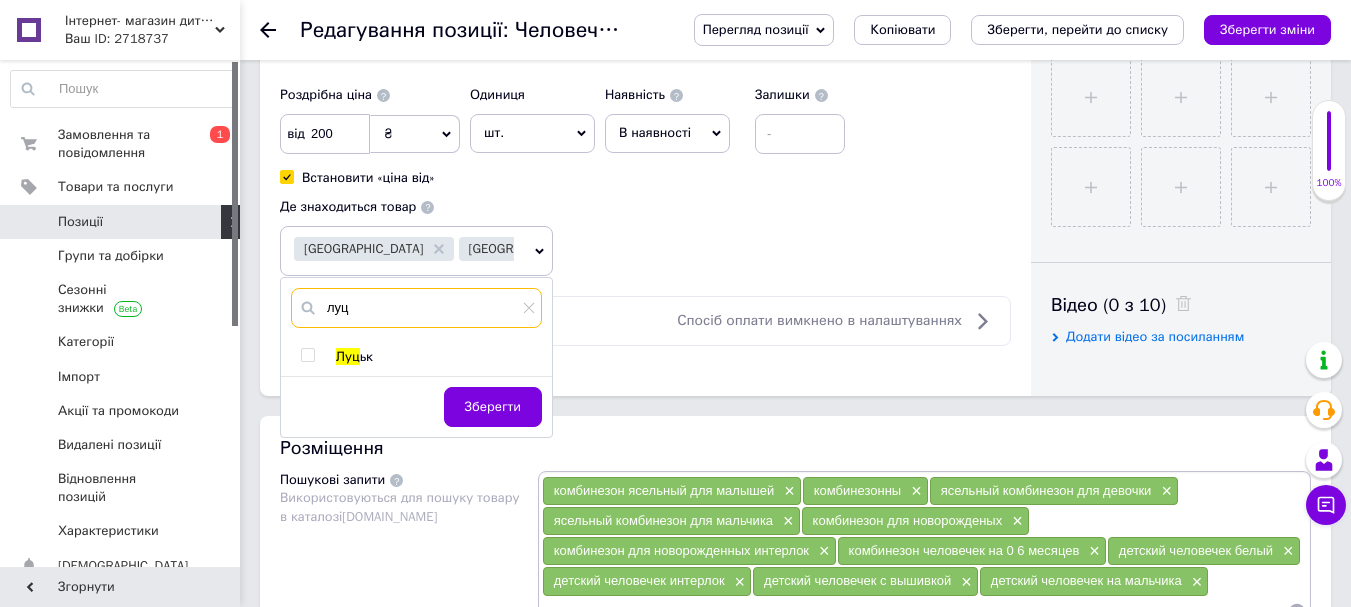 type on "луц" 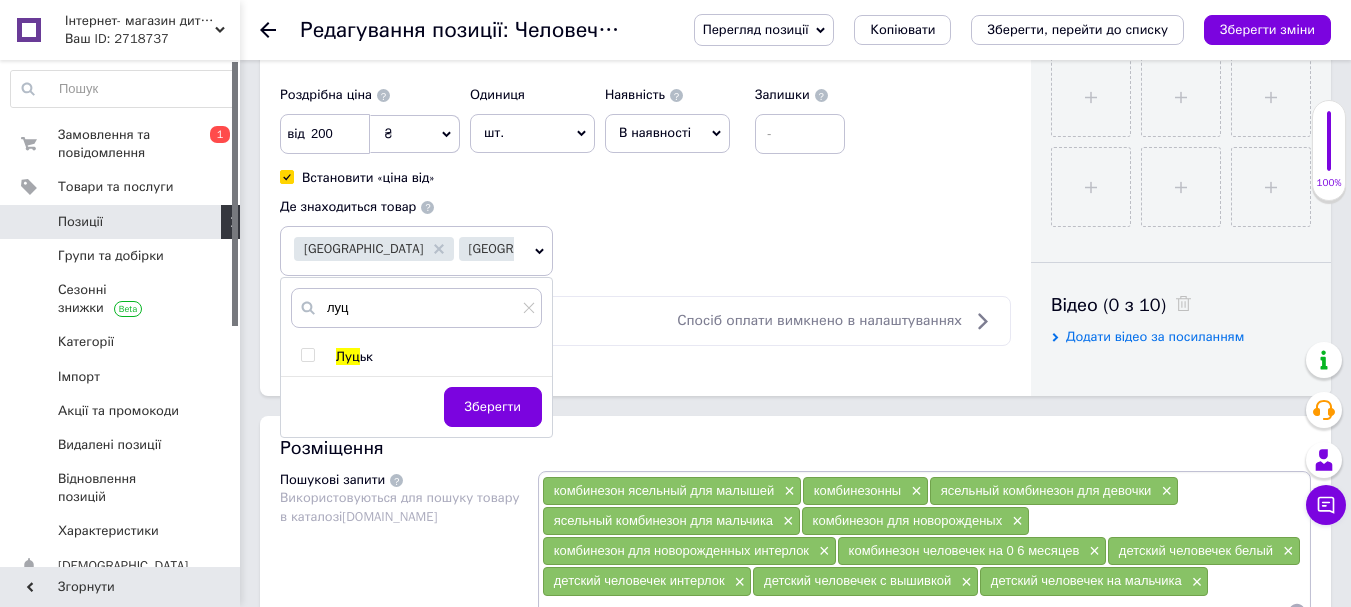 click at bounding box center [307, 355] 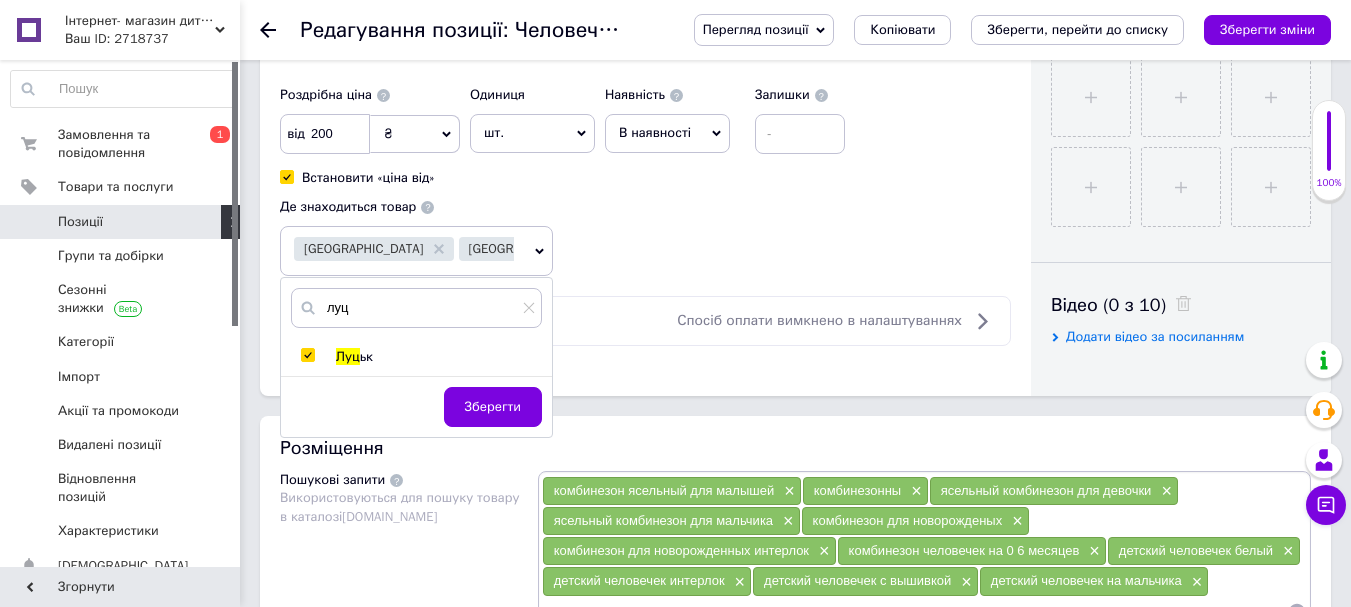 checkbox on "true" 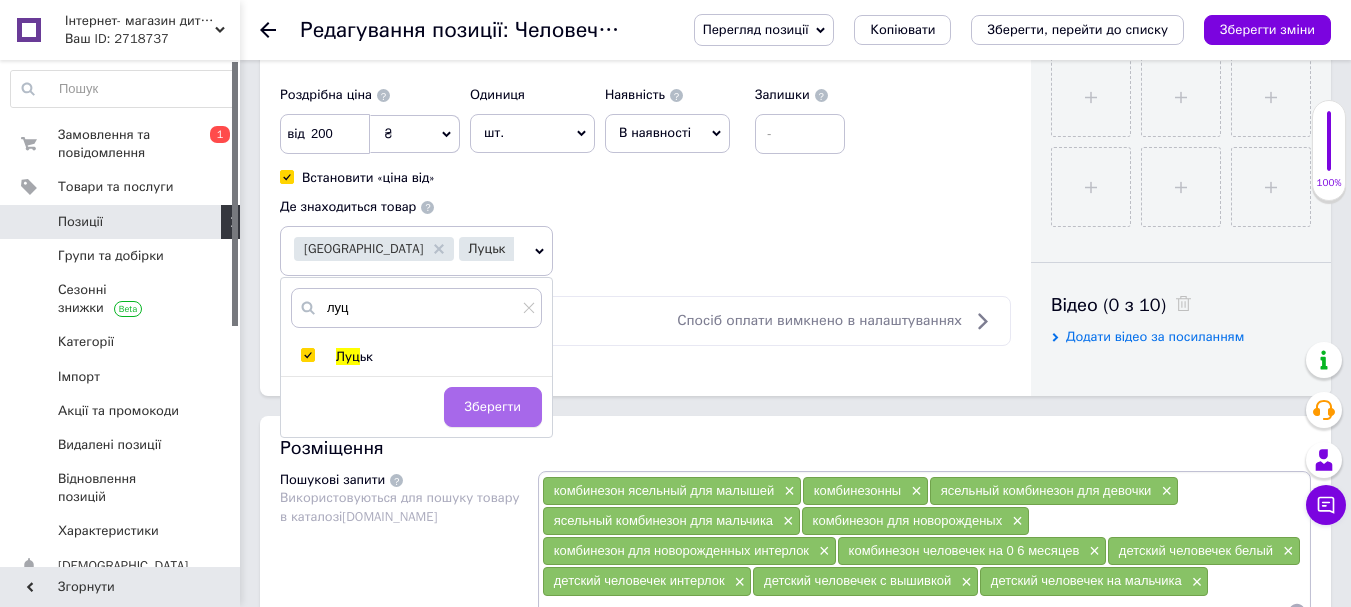 click on "Зберегти" at bounding box center [493, 407] 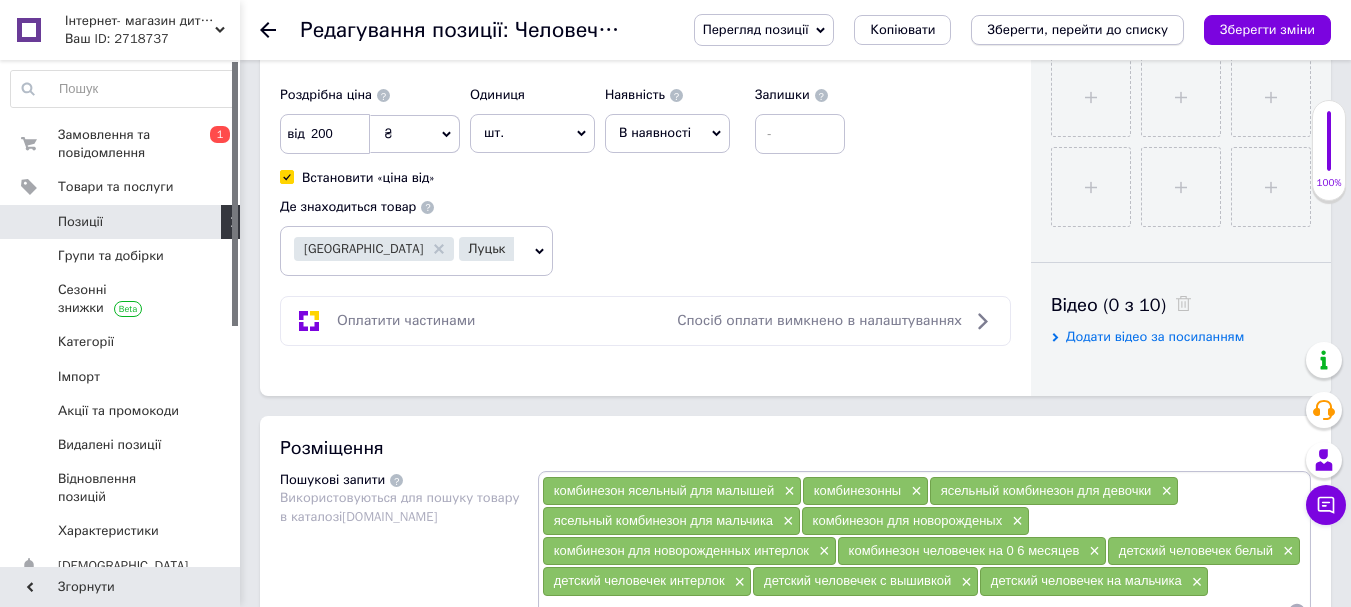 click on "Зберегти, перейти до списку" at bounding box center [1077, 30] 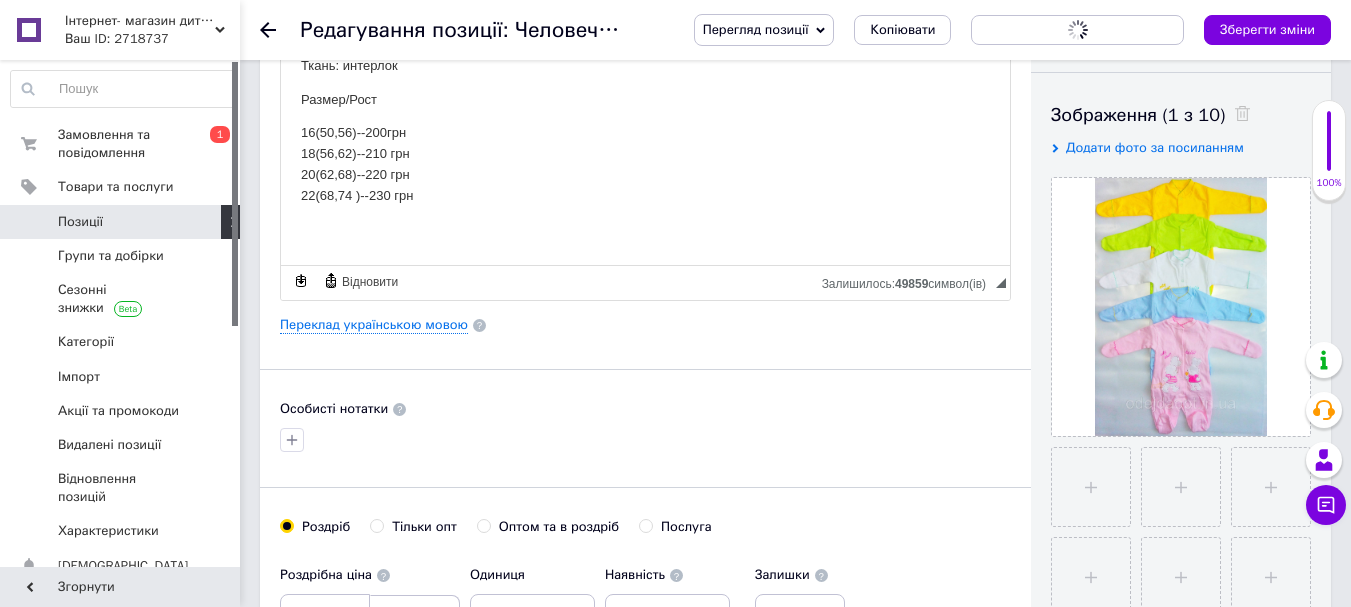 scroll, scrollTop: 319, scrollLeft: 0, axis: vertical 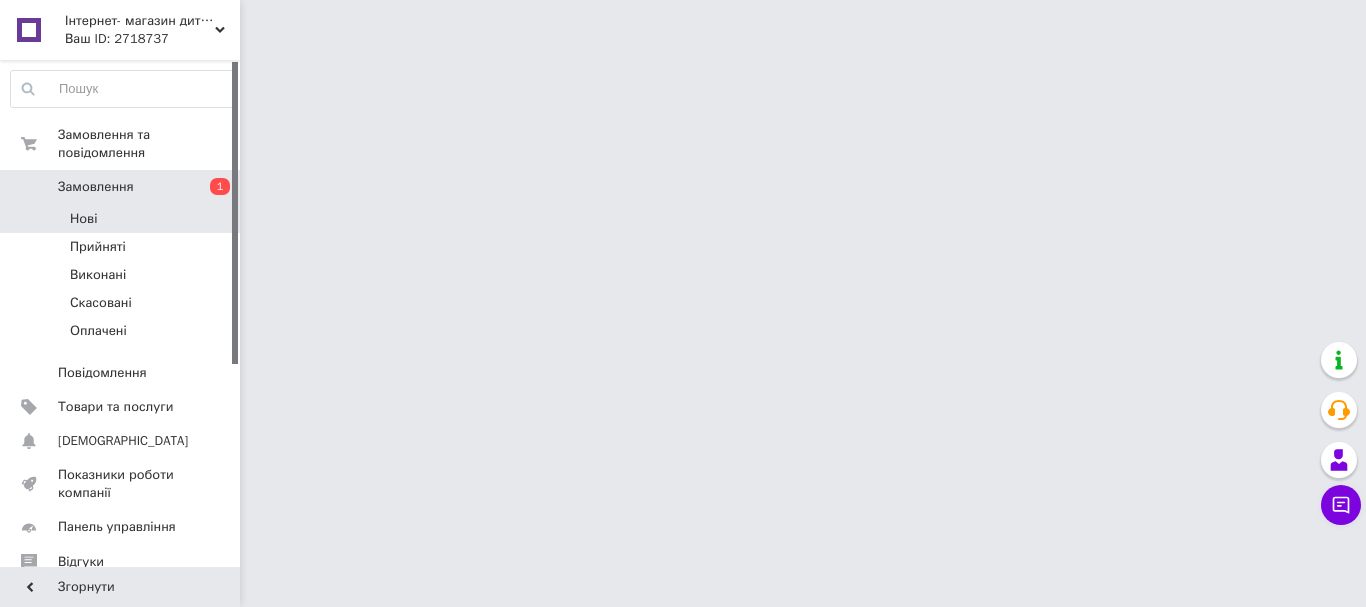 click on "Нові" at bounding box center (123, 219) 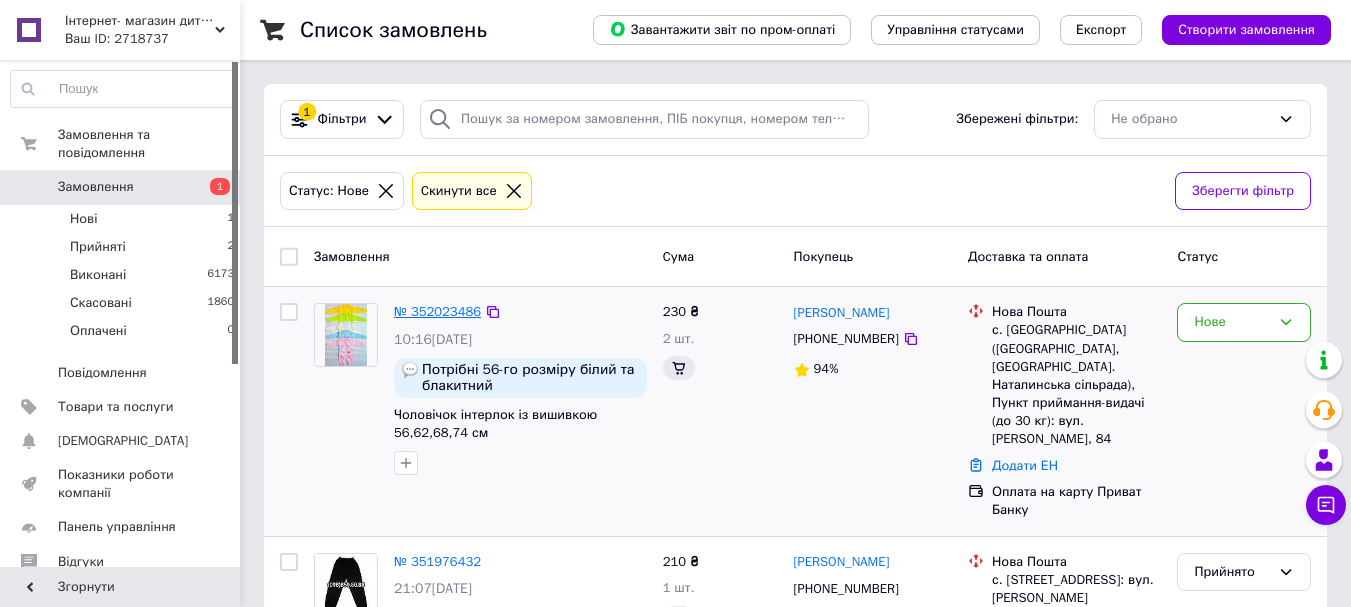click on "№ 352023486" at bounding box center (437, 311) 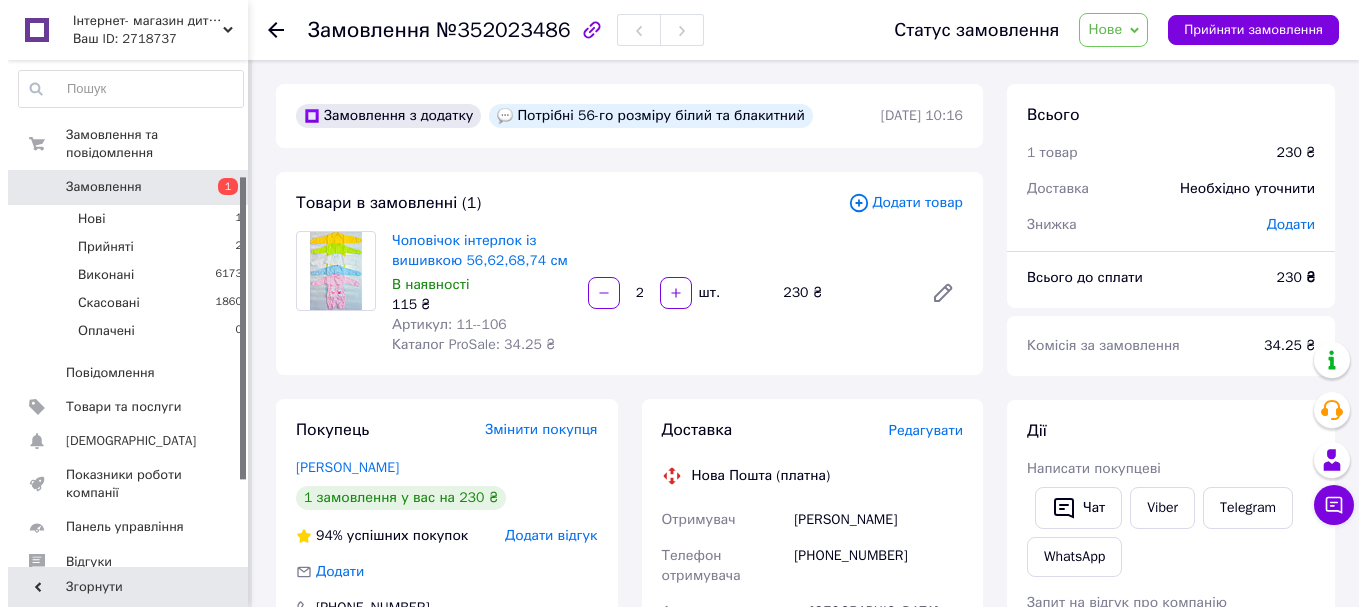 scroll, scrollTop: 338, scrollLeft: 0, axis: vertical 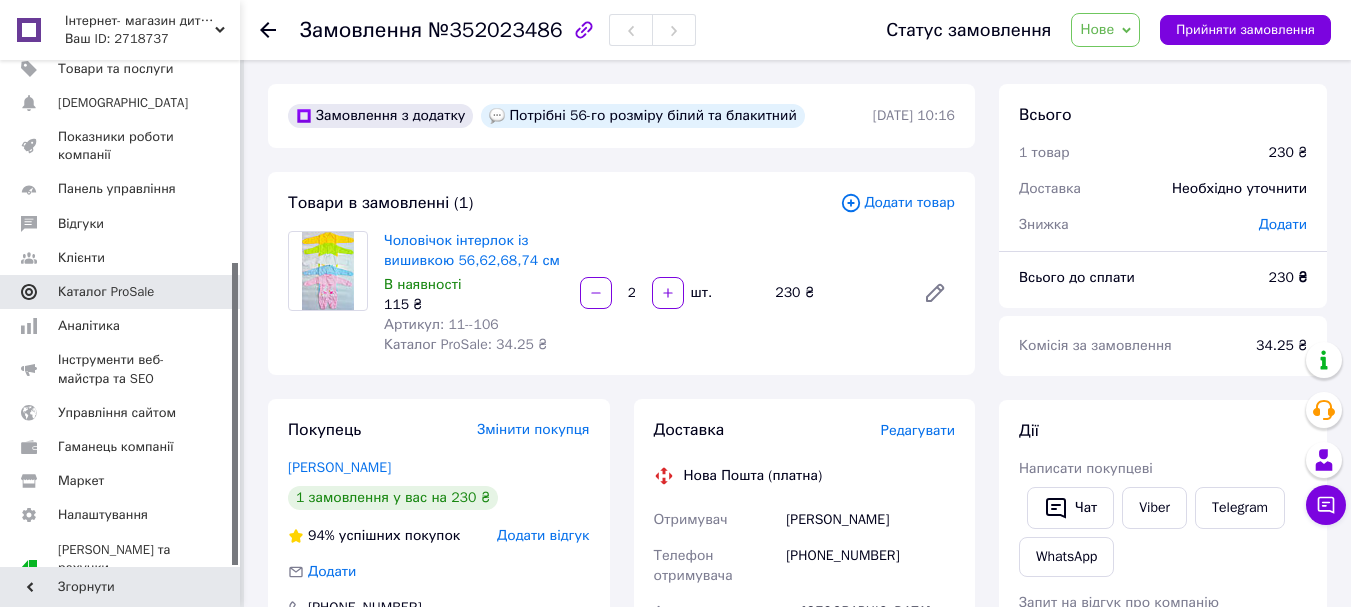 click on "Каталог ProSale" at bounding box center (106, 292) 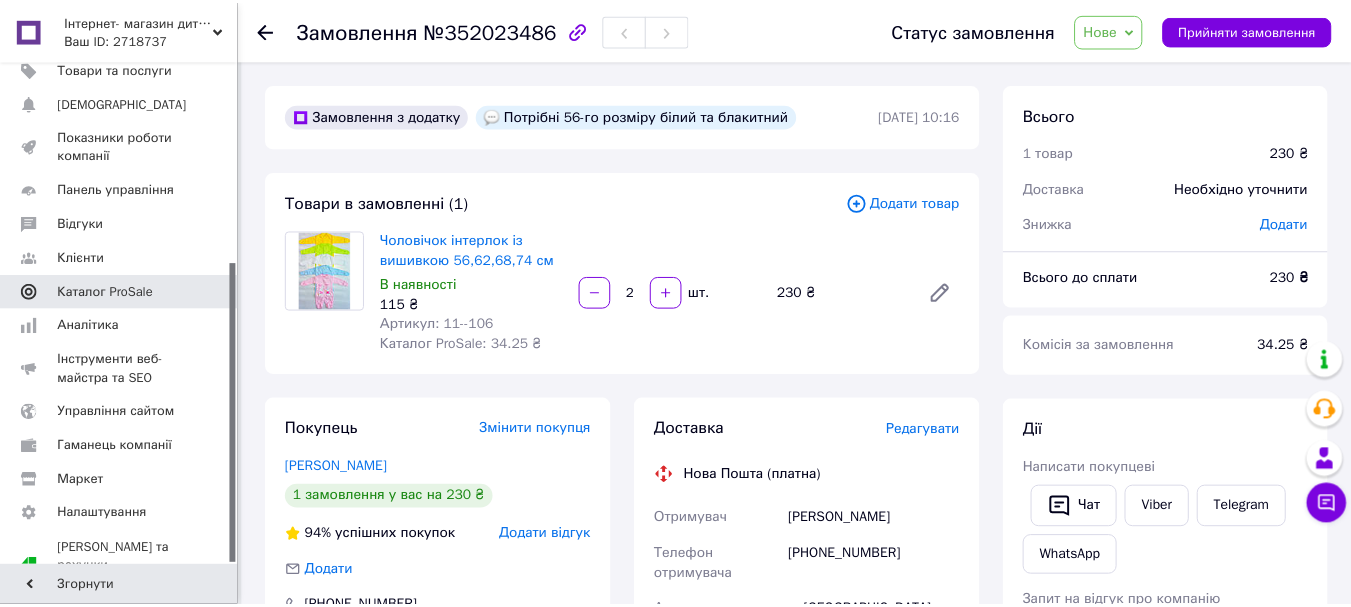scroll, scrollTop: 136, scrollLeft: 0, axis: vertical 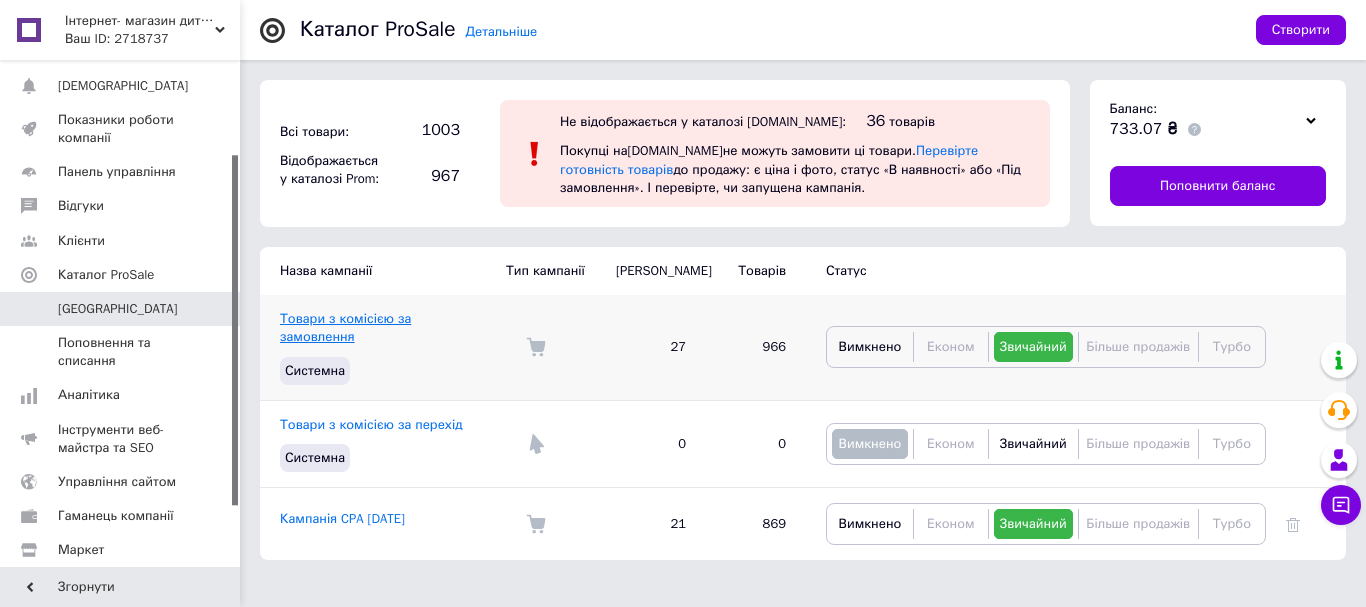 click on "Товари з комісією за замовлення" at bounding box center (345, 327) 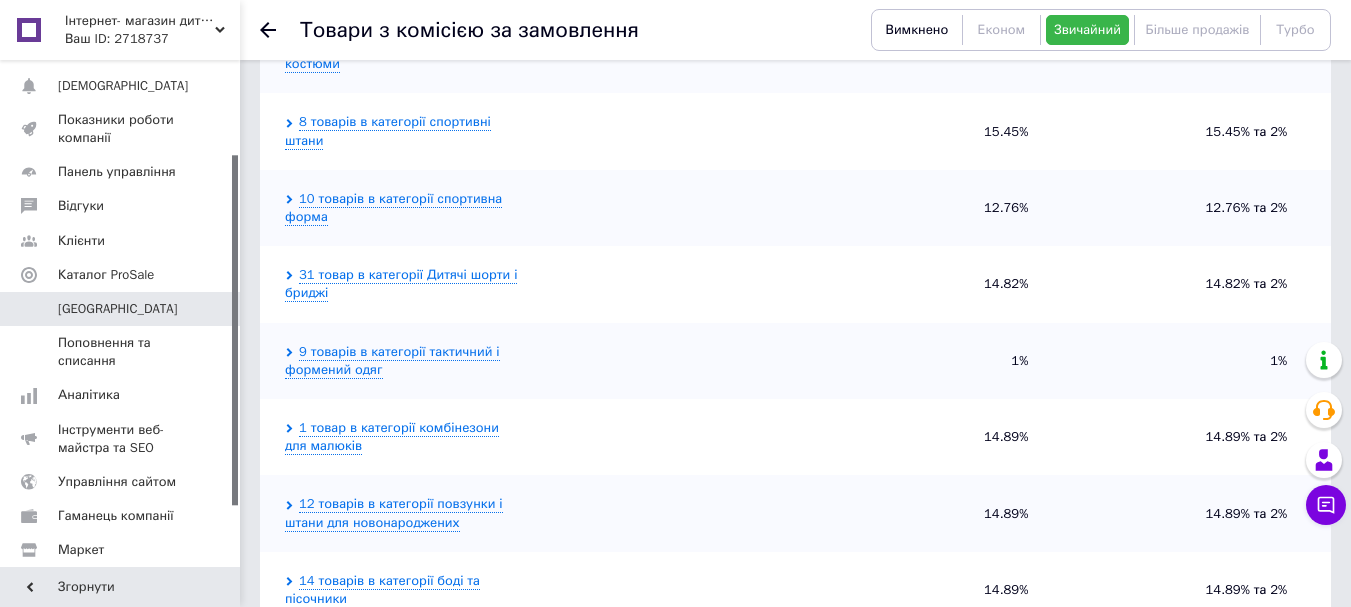 scroll, scrollTop: 600, scrollLeft: 0, axis: vertical 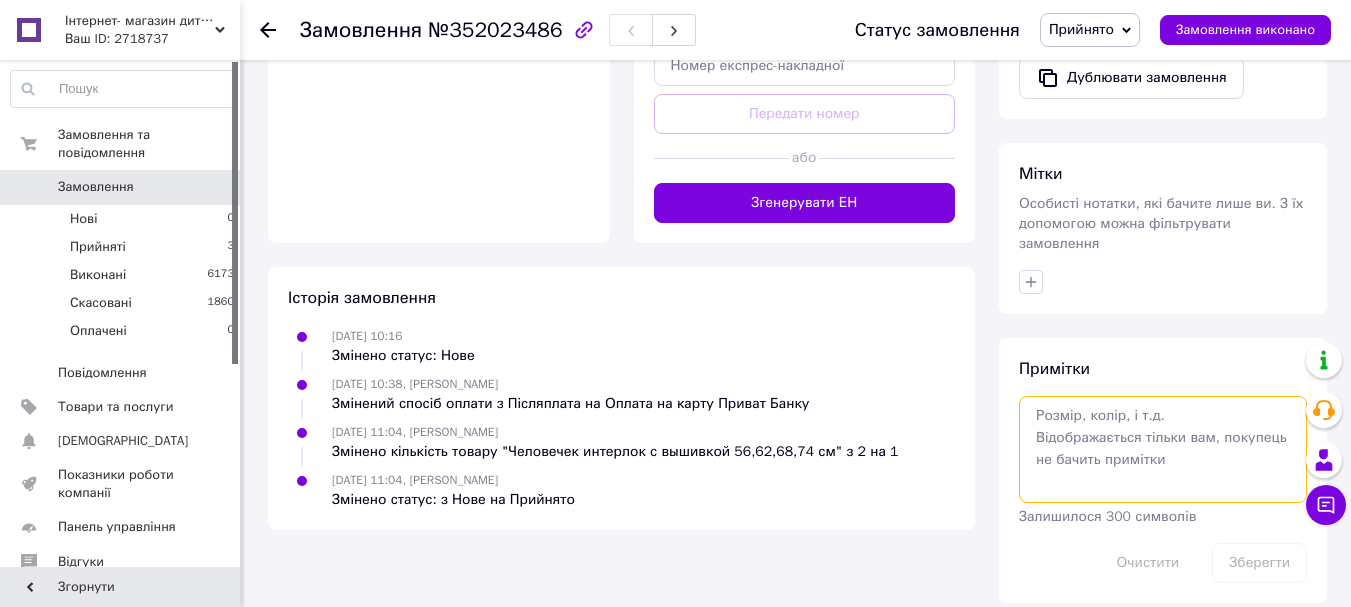 click at bounding box center [1163, 449] 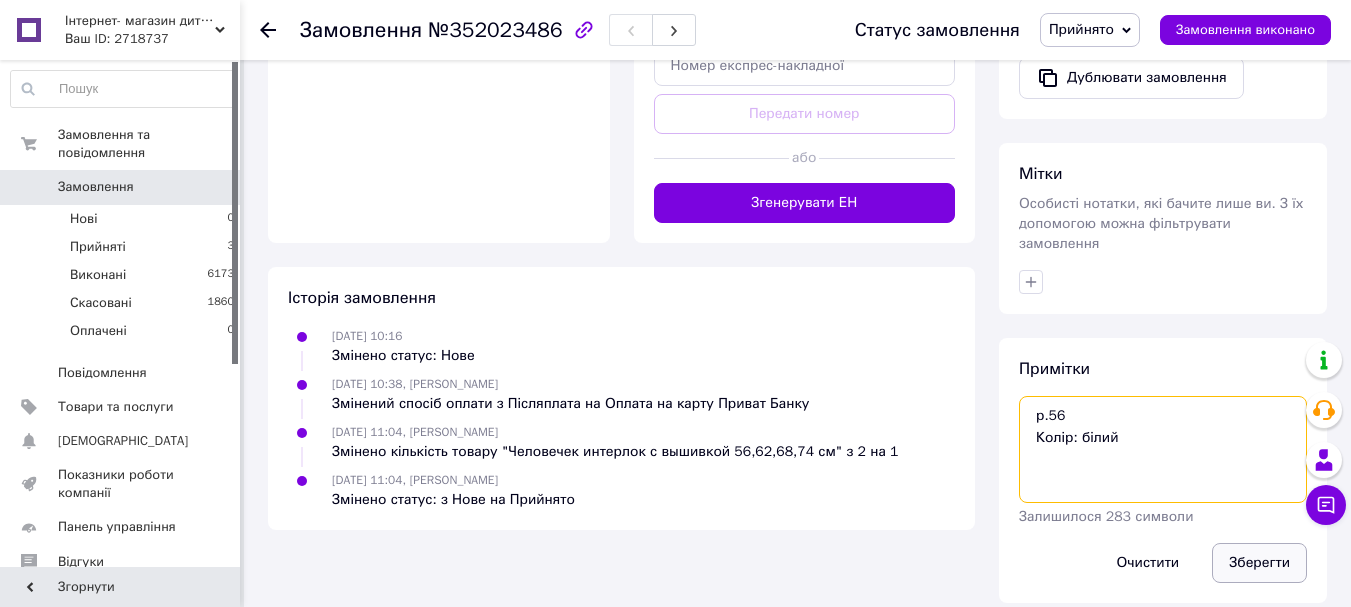 type on "р.56
Колір: білий" 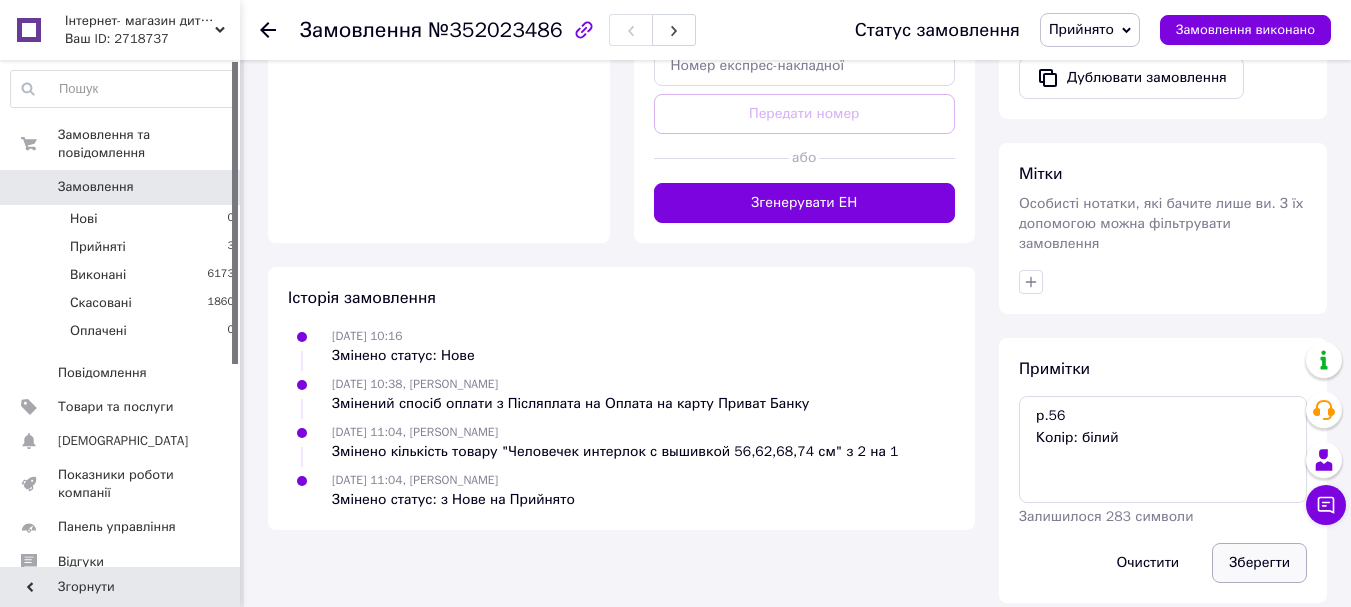 click on "Зберегти" at bounding box center [1259, 563] 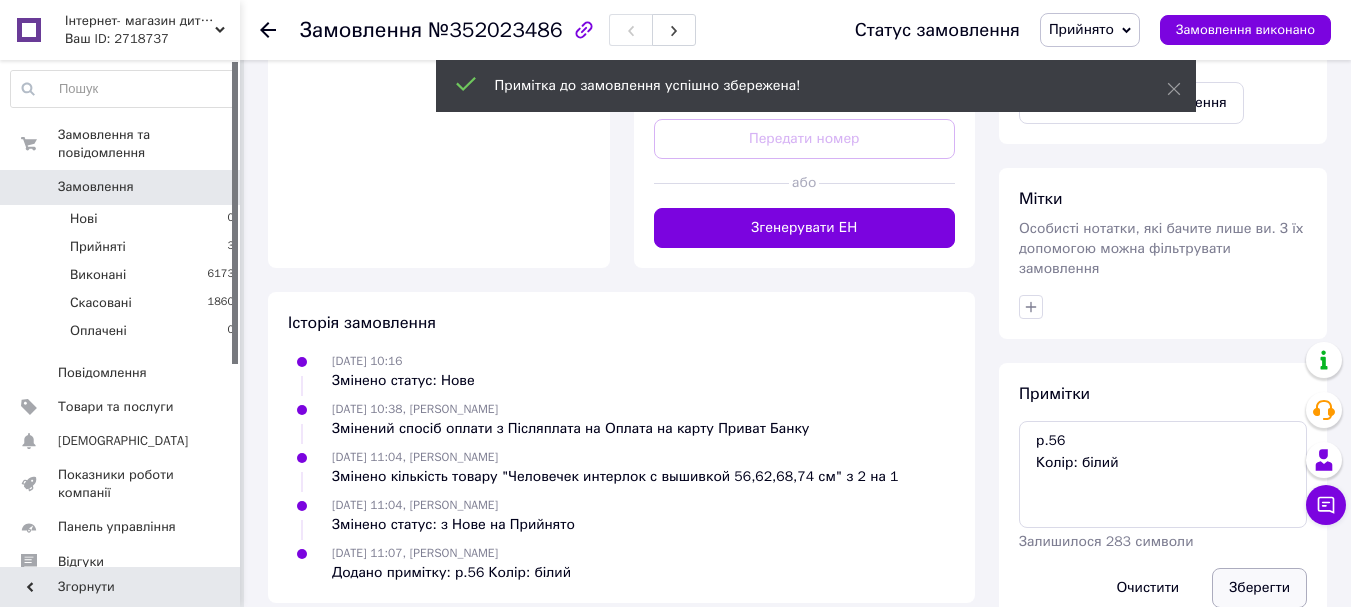scroll, scrollTop: 828, scrollLeft: 0, axis: vertical 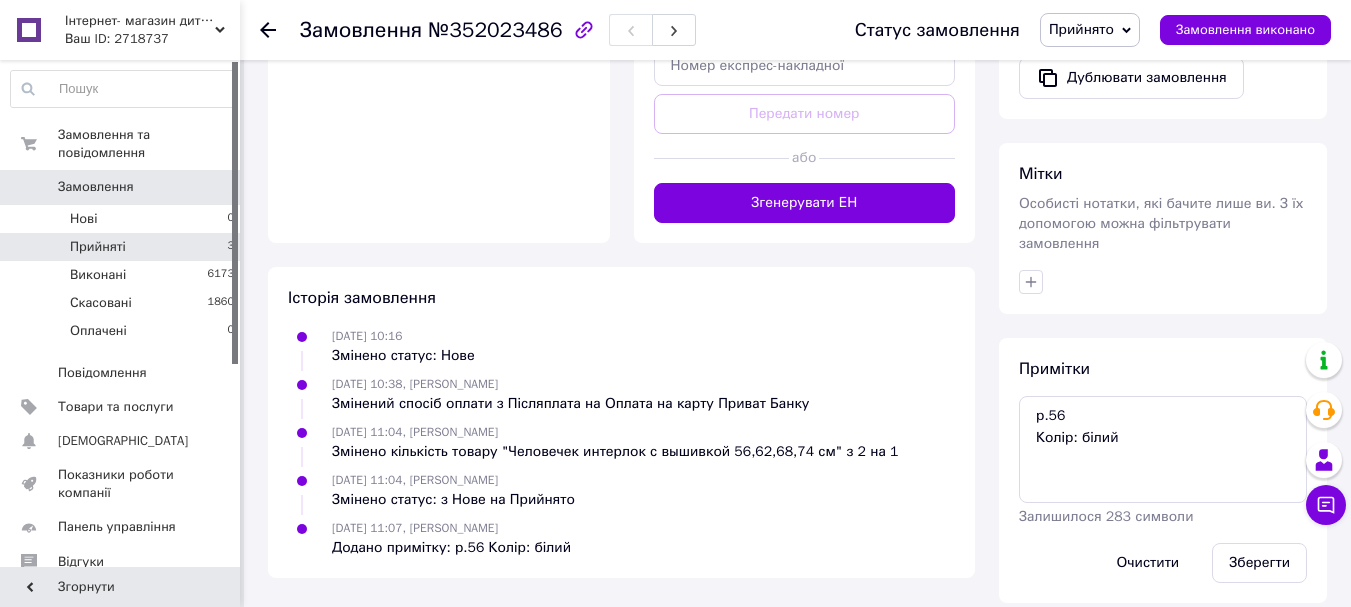 click on "Прийняті" at bounding box center [98, 247] 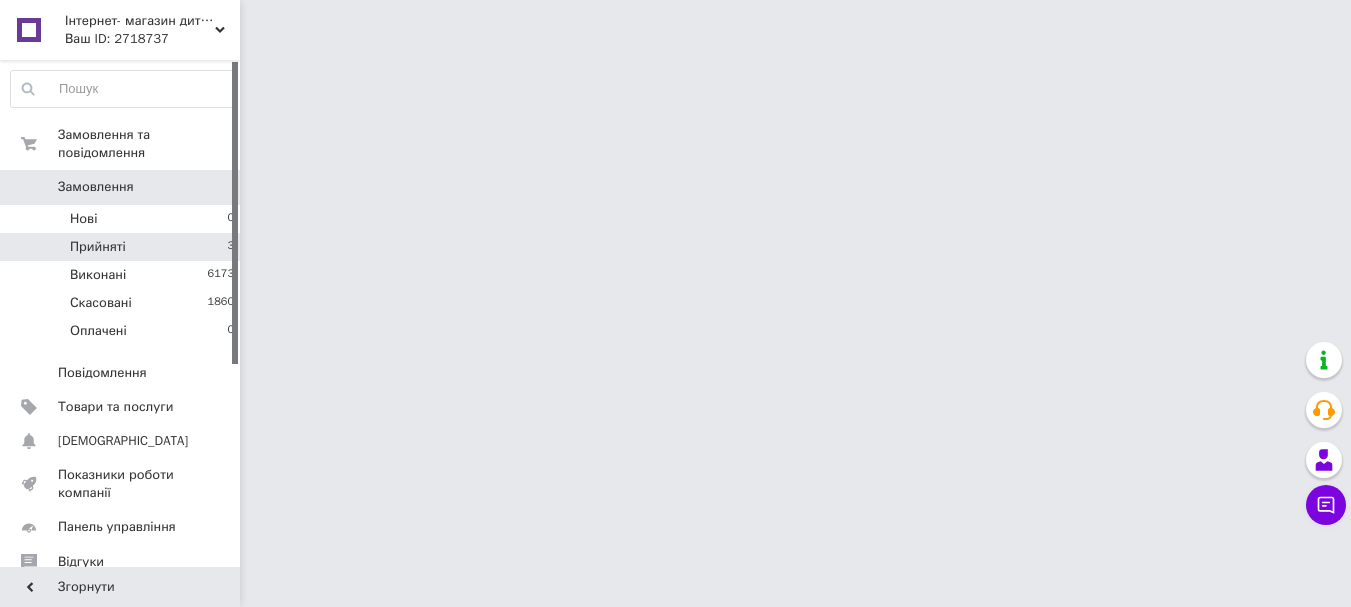 scroll, scrollTop: 0, scrollLeft: 0, axis: both 